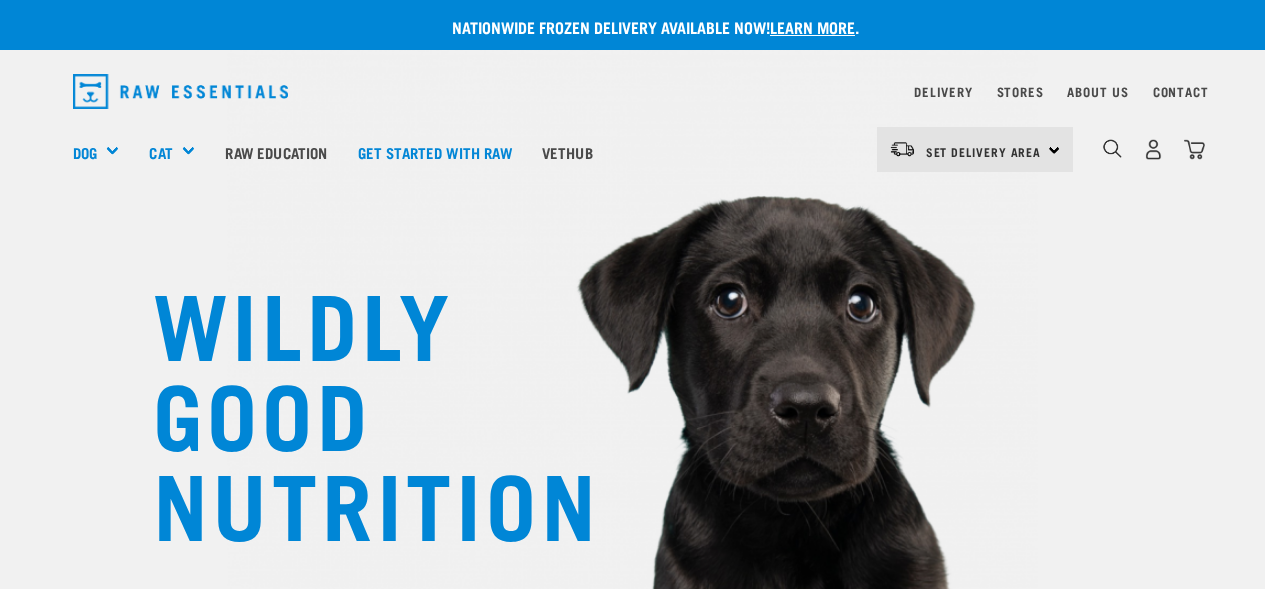 scroll, scrollTop: 0, scrollLeft: 0, axis: both 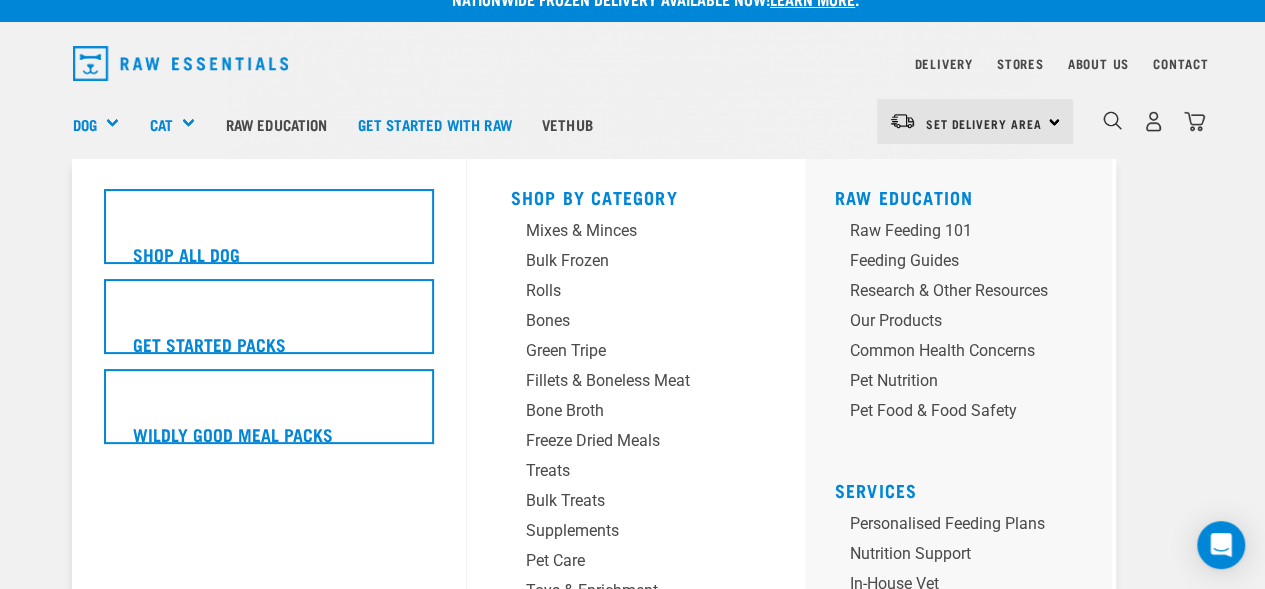 click on "Dog" at bounding box center (85, 124) 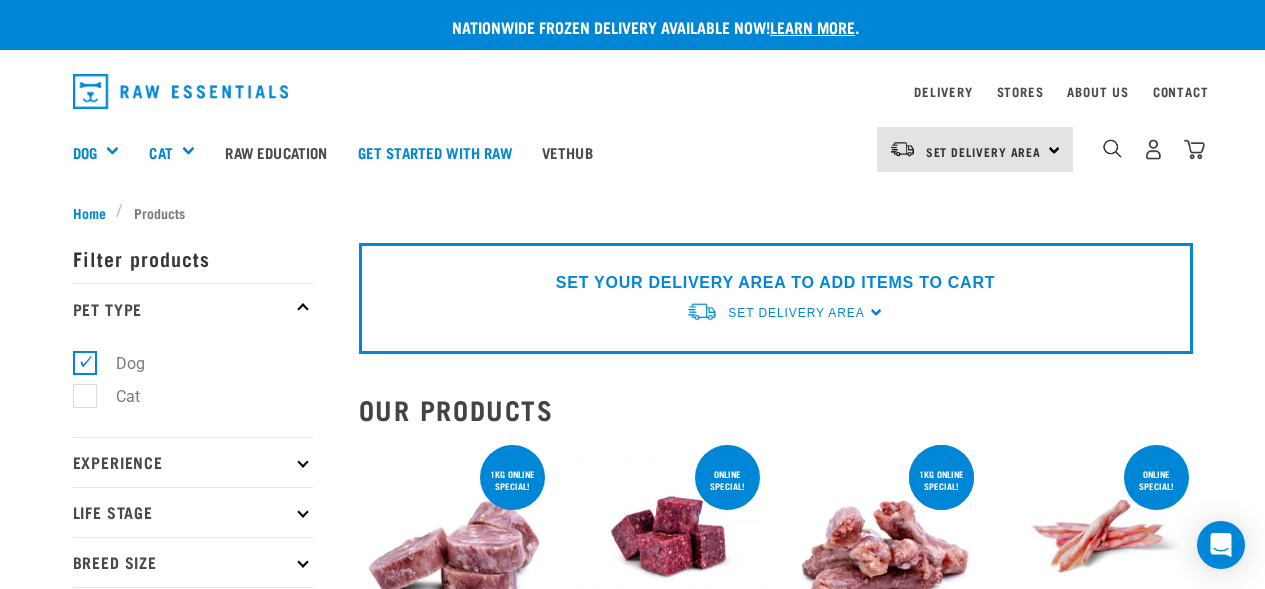 scroll, scrollTop: 0, scrollLeft: 0, axis: both 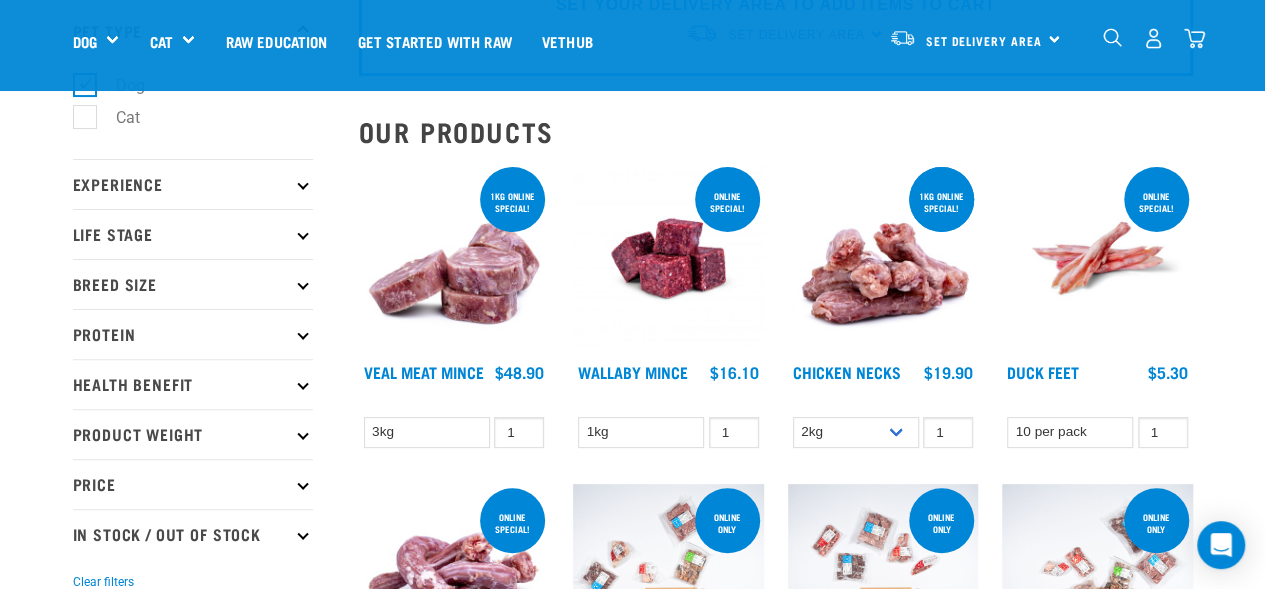 click on "Breed Size" at bounding box center [193, 284] 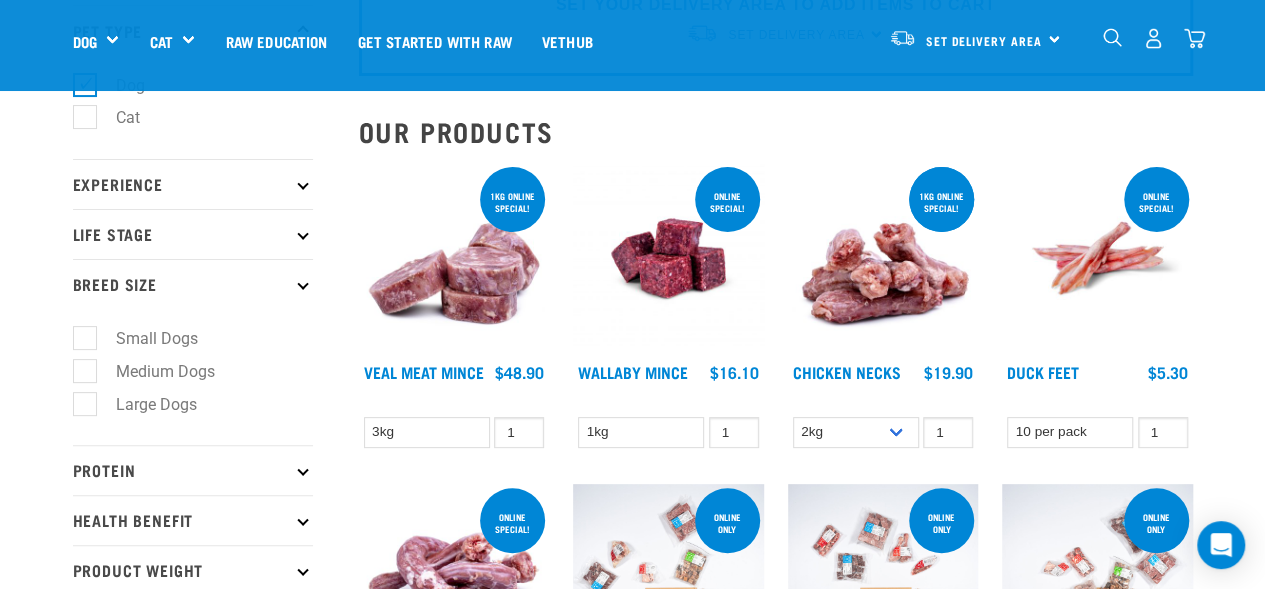 click on "Medium Dogs" at bounding box center [153, 371] 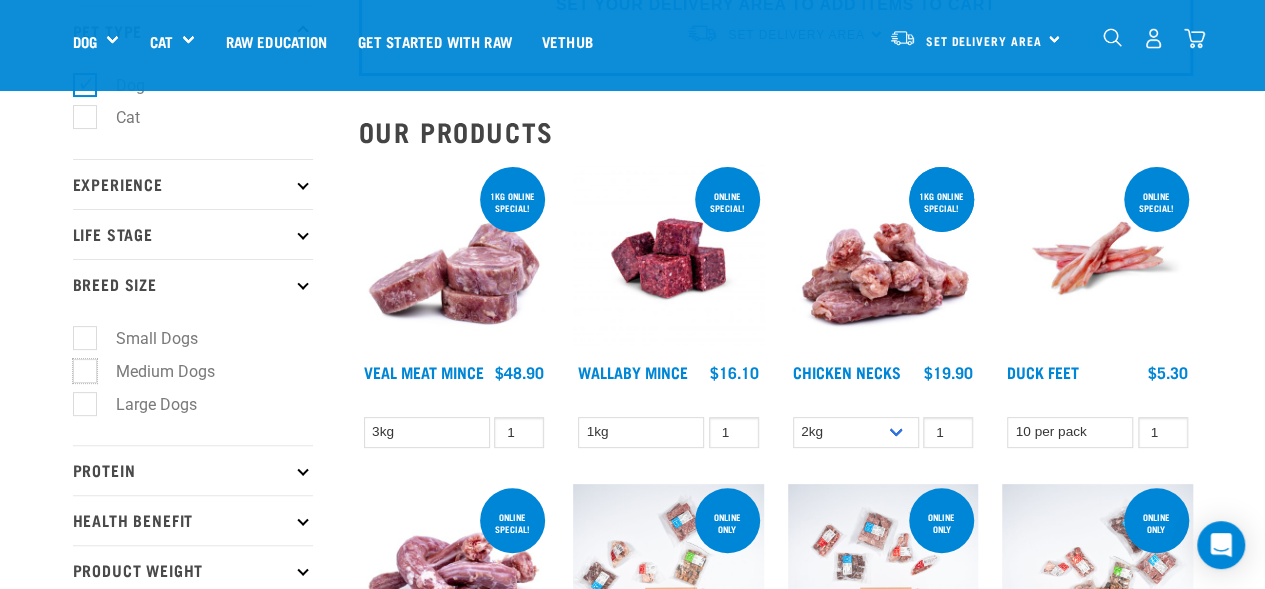 click on "Medium Dogs" at bounding box center (79, 367) 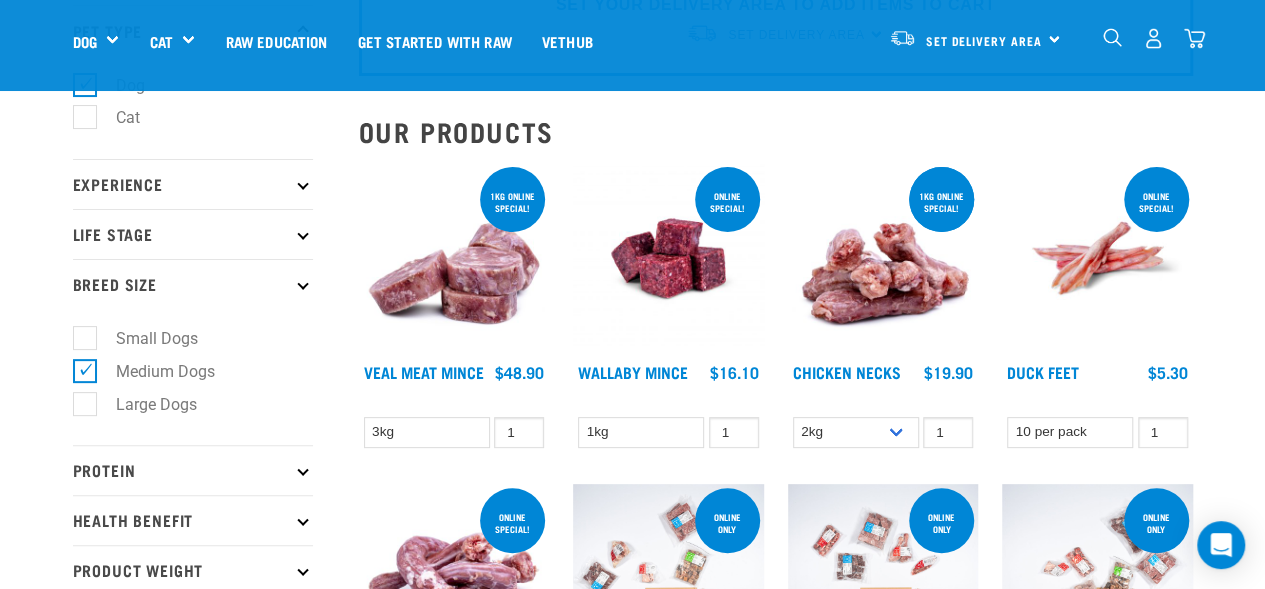 click on "Small Dogs" at bounding box center [145, 338] 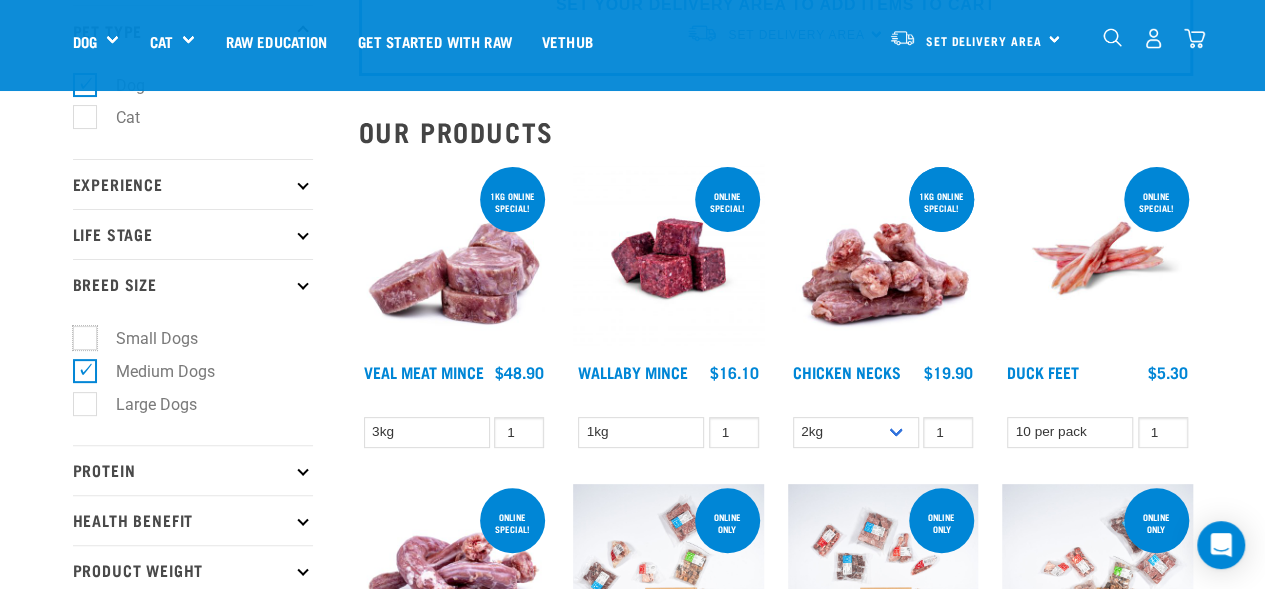 click on "Small Dogs" at bounding box center (79, 335) 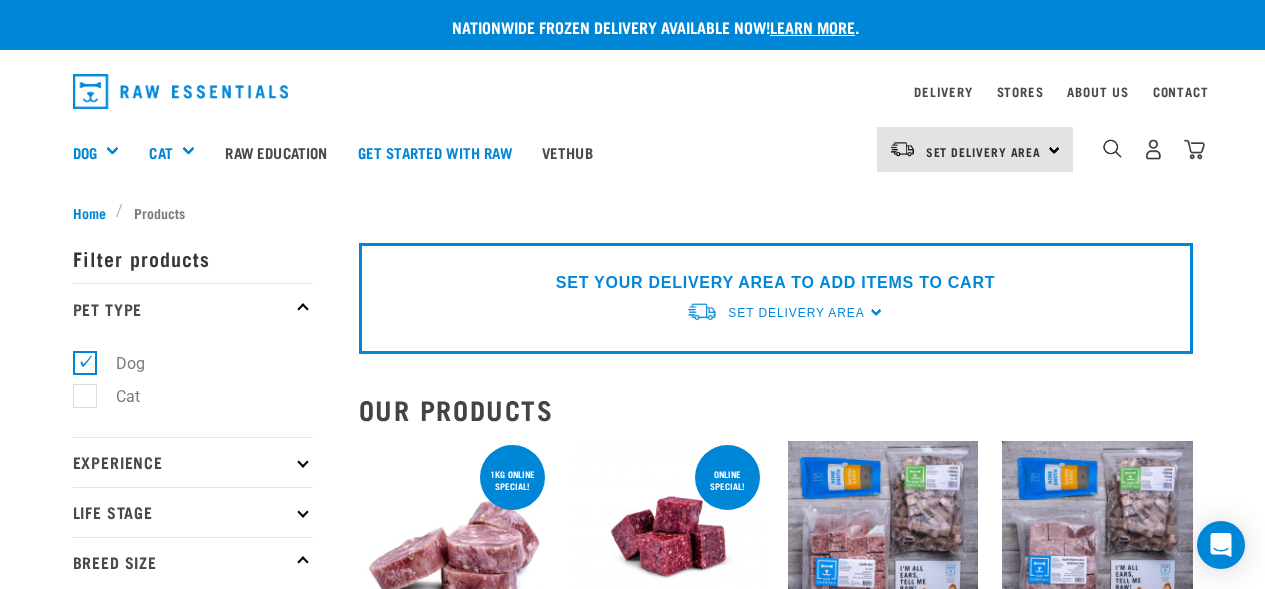 scroll, scrollTop: 0, scrollLeft: 0, axis: both 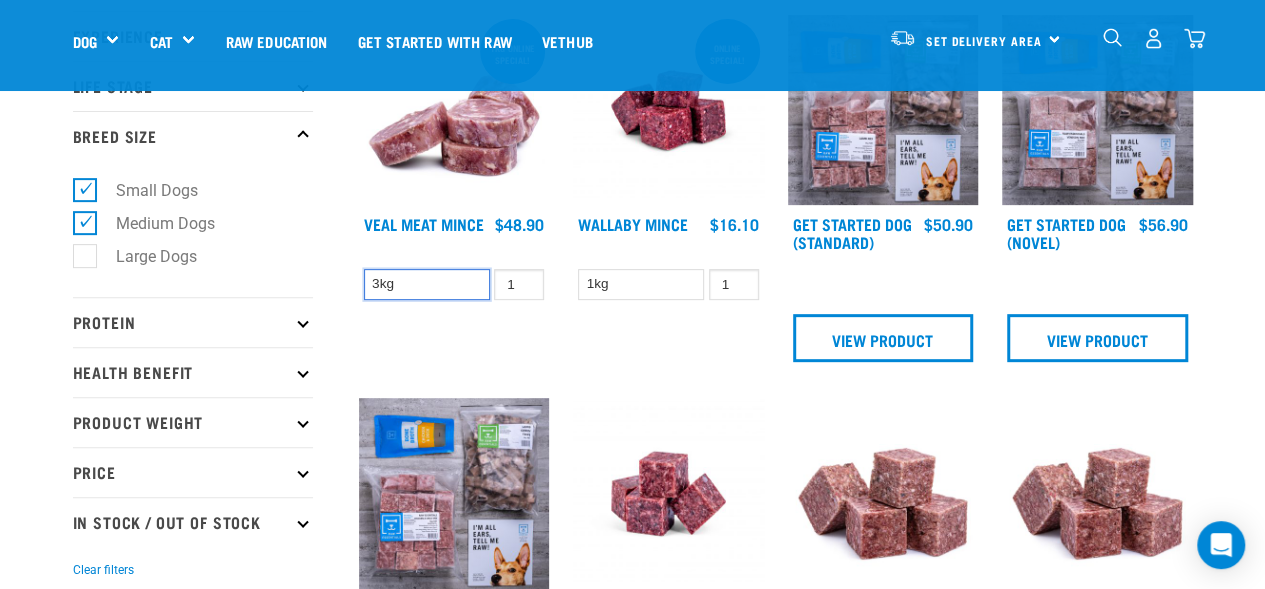 click on "3kg" at bounding box center (427, 284) 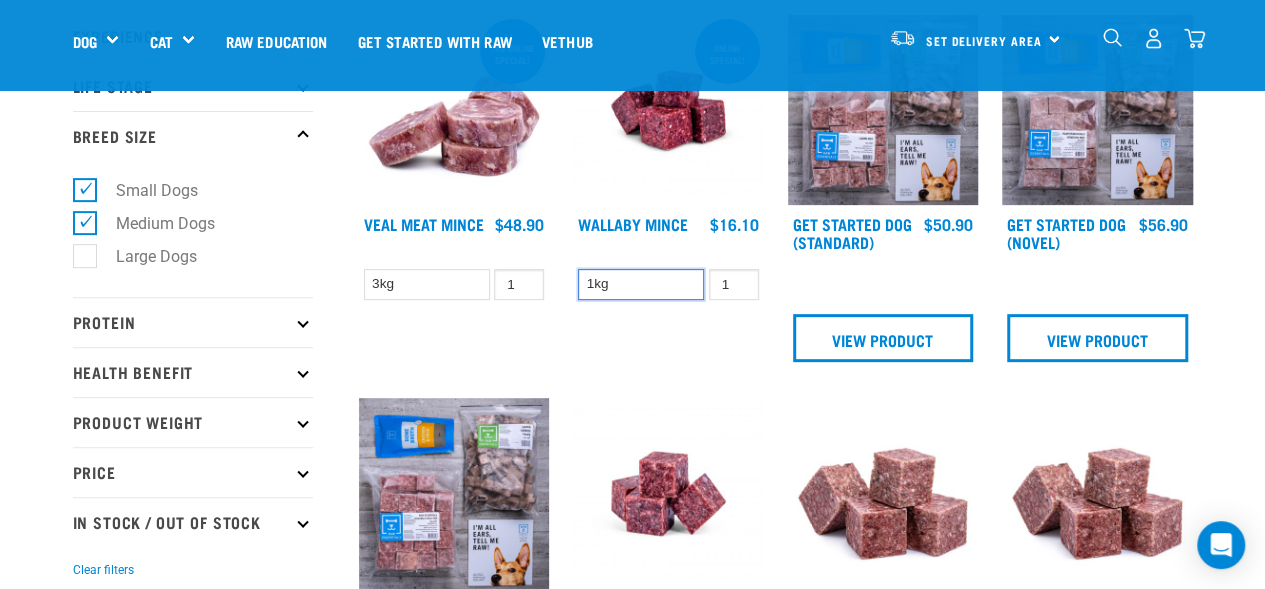 click on "1kg" at bounding box center [641, 284] 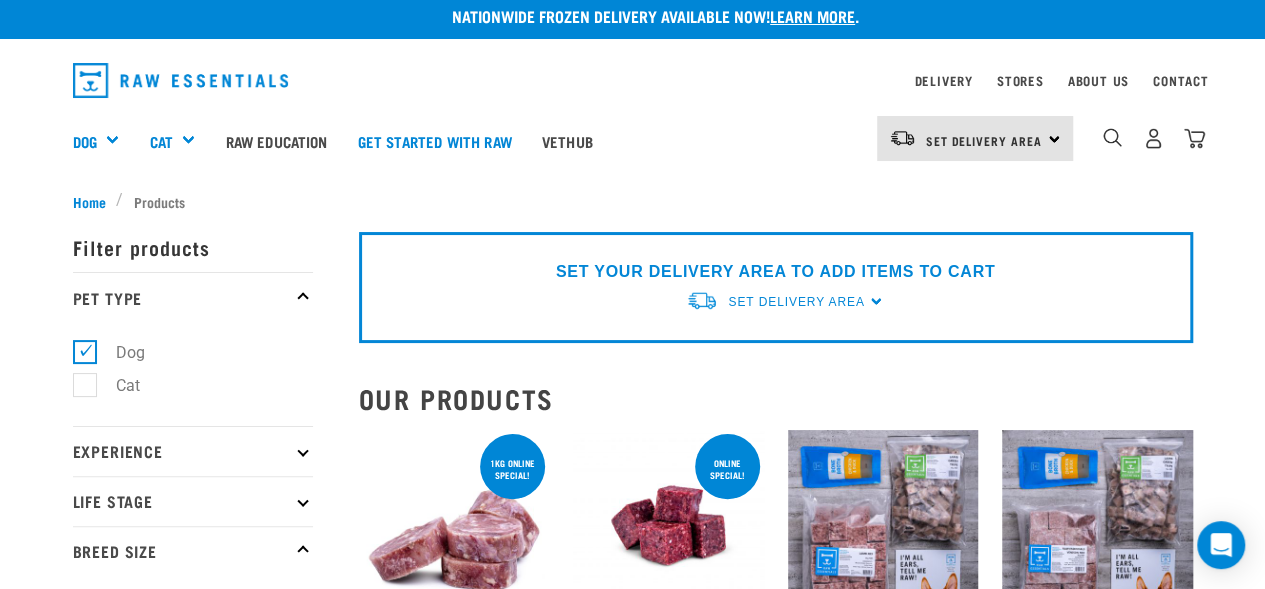 scroll, scrollTop: 0, scrollLeft: 0, axis: both 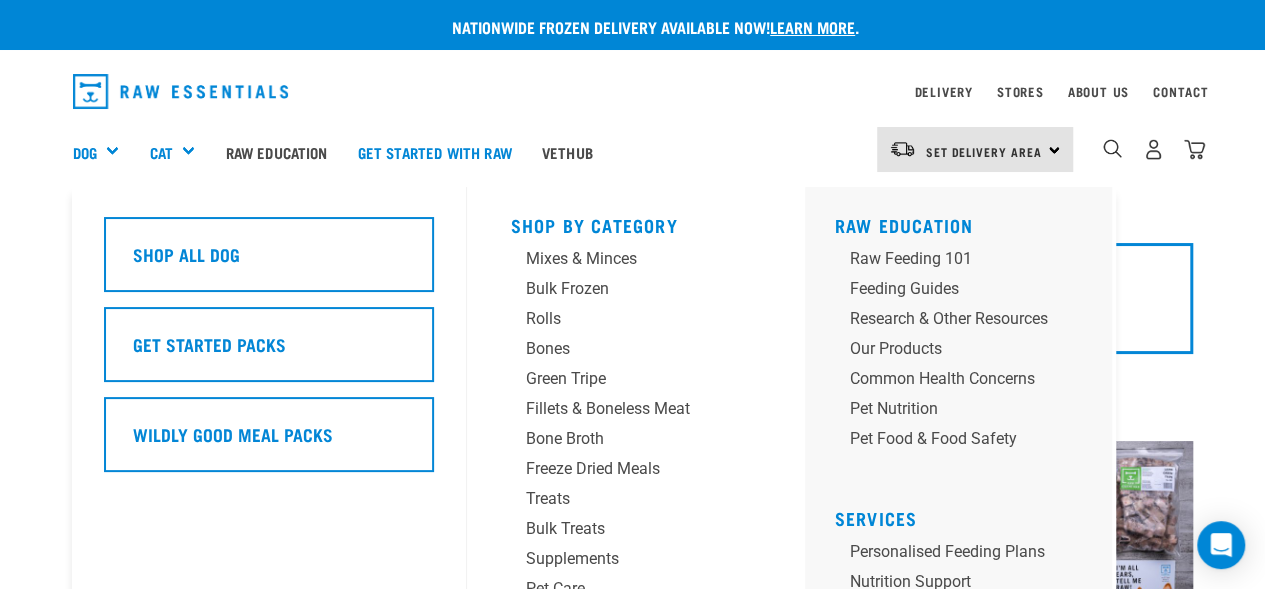 click on "Dog" at bounding box center (85, 152) 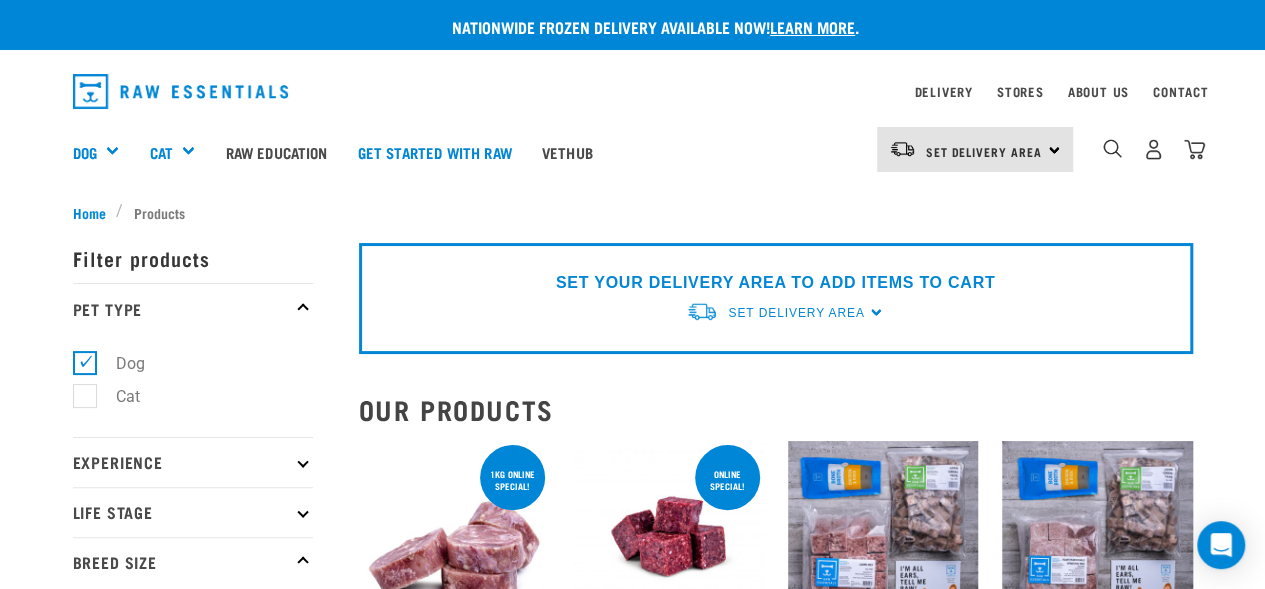 click on "Shop all dog" at bounding box center (0, 0) 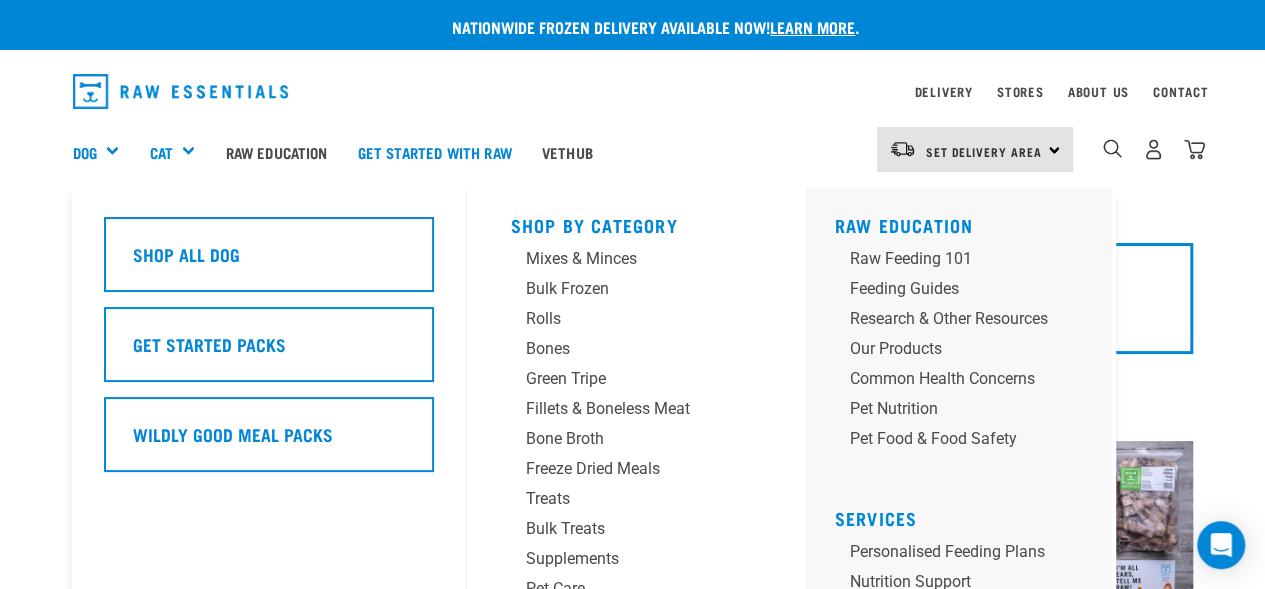 click on "Shop all dog" at bounding box center (269, 254) 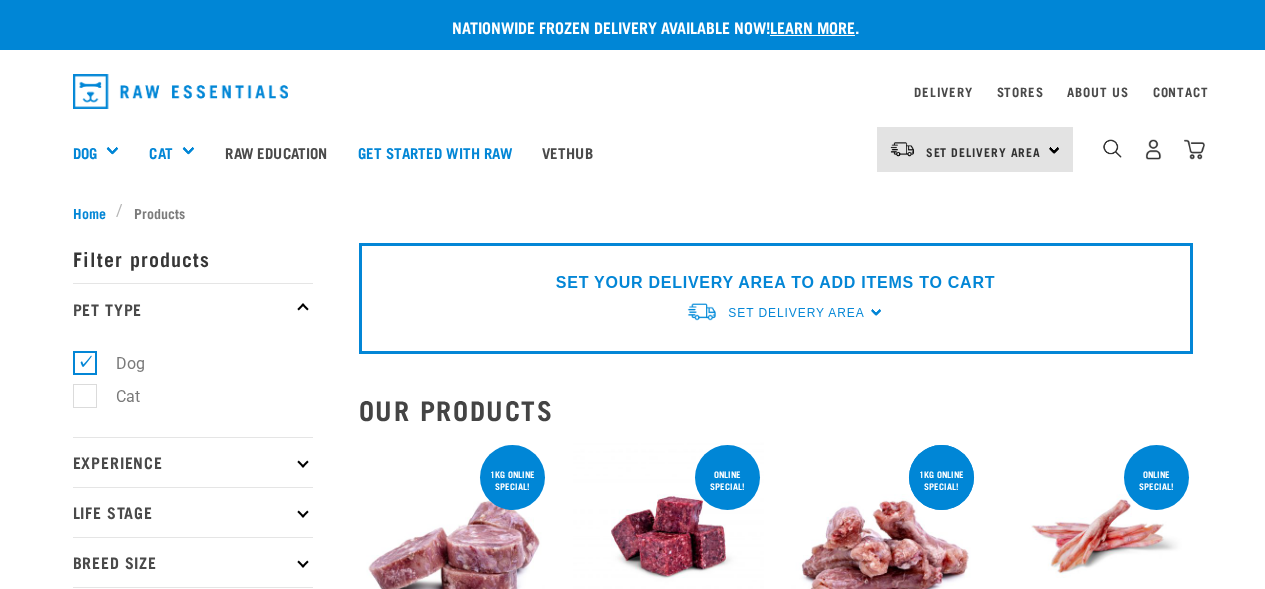 scroll, scrollTop: 0, scrollLeft: 0, axis: both 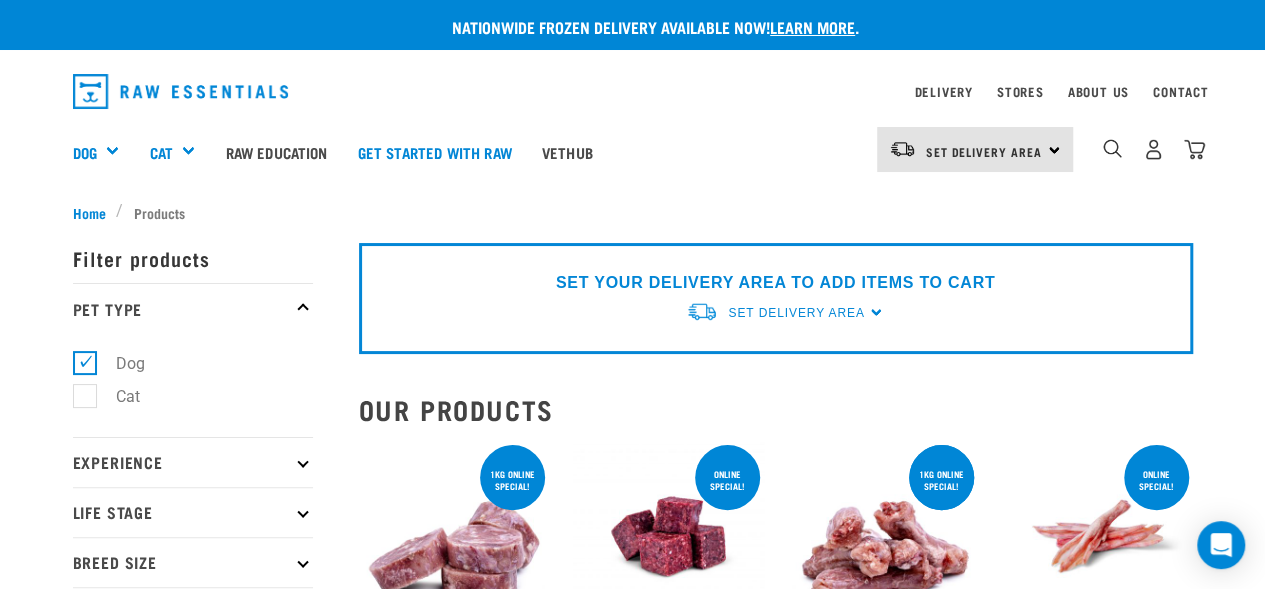 click on "Cat" at bounding box center [179, 152] 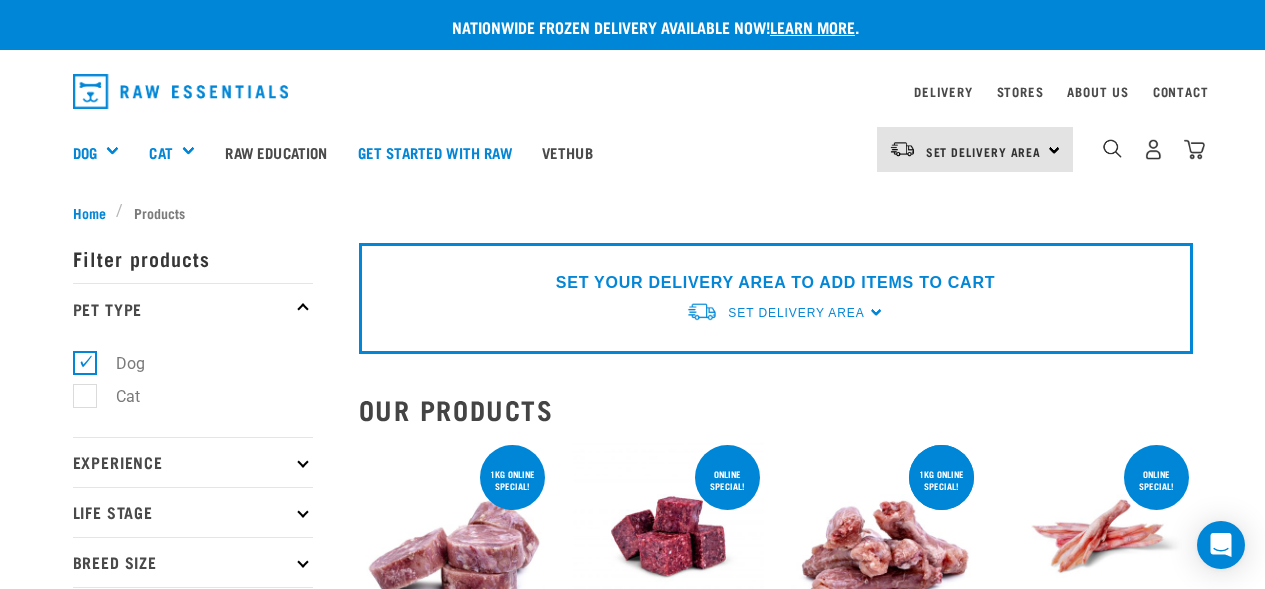 scroll, scrollTop: 73, scrollLeft: 0, axis: vertical 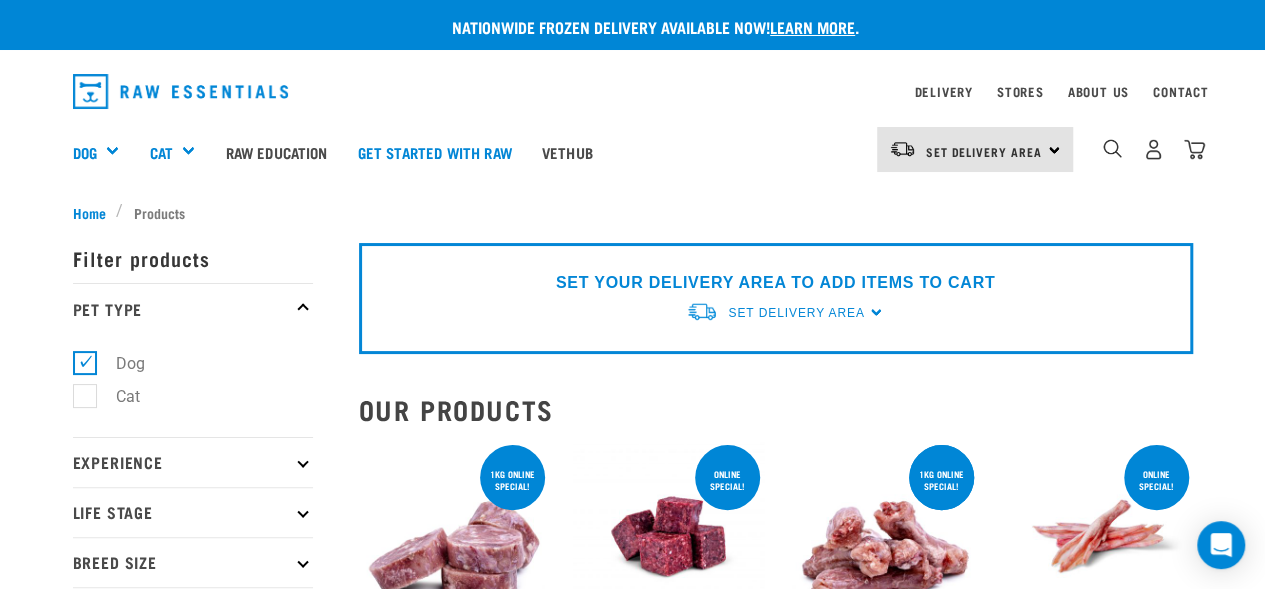 click on "Cat" at bounding box center [160, 152] 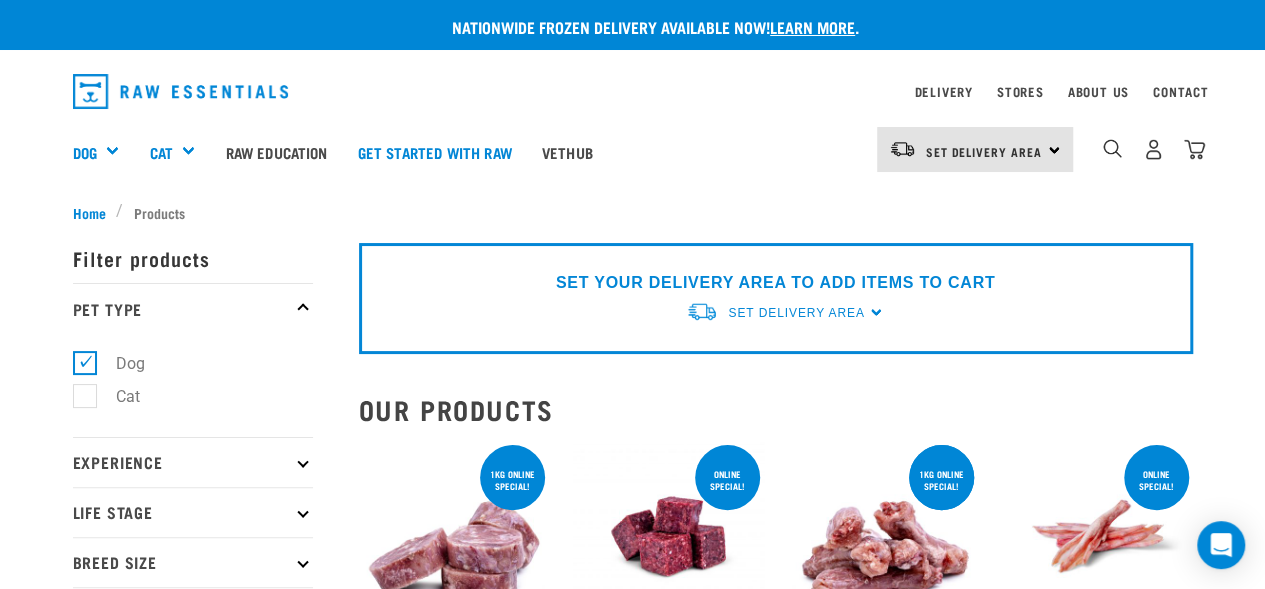 click on "Dog" at bounding box center (85, 152) 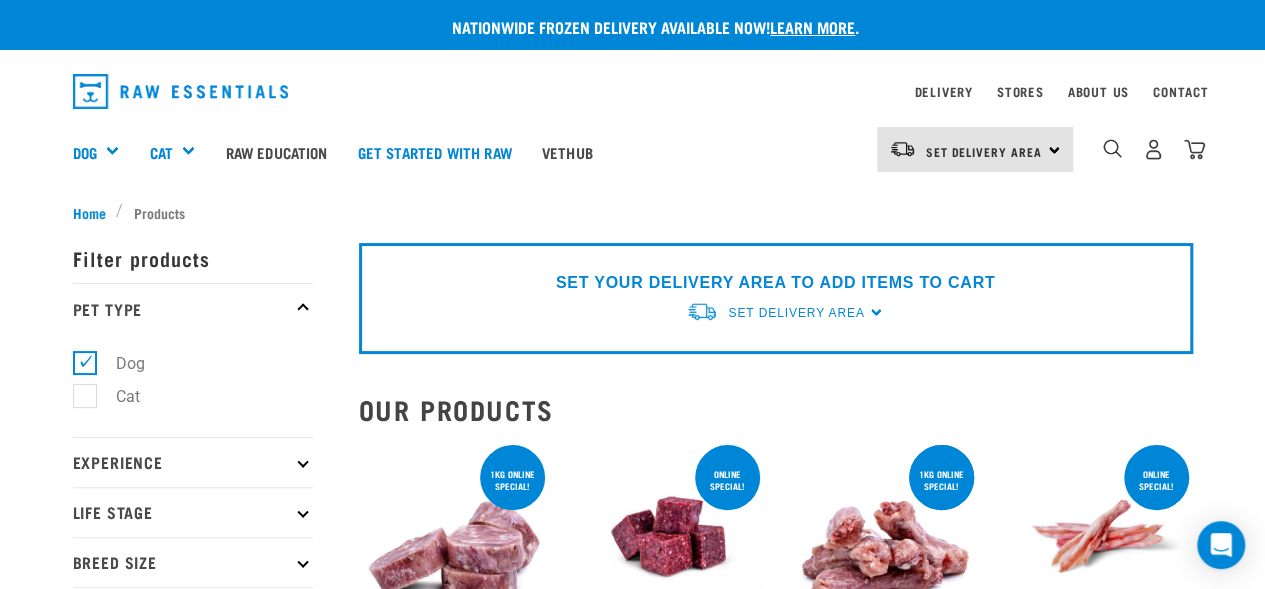 click on "Shop By Category
Mixes & Minces
Bulk Frozen
Rolls
Bones
Green Tripe
Bone Broth Treats" at bounding box center (0, 0) 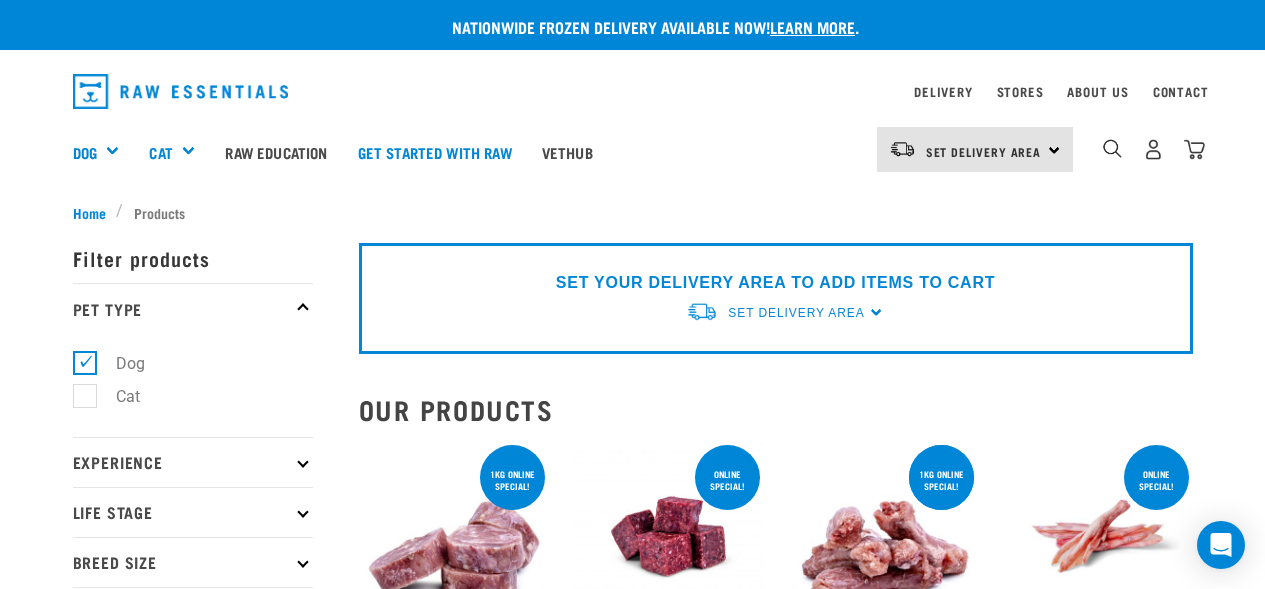 scroll, scrollTop: 0, scrollLeft: 0, axis: both 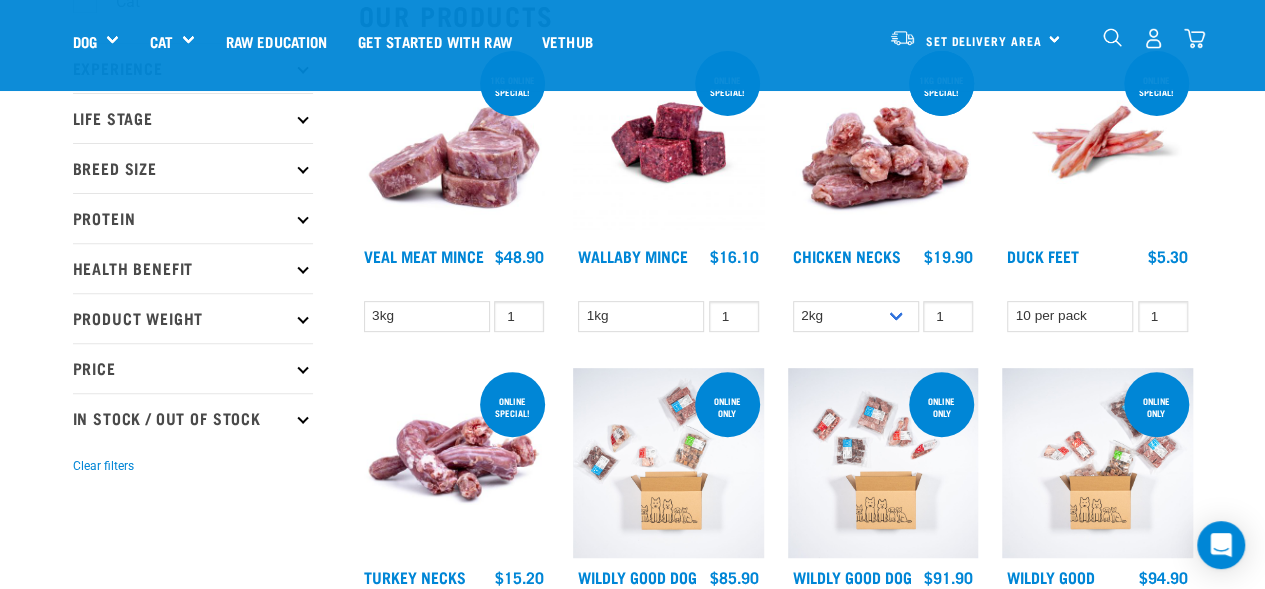 click on "Duck Feet" at bounding box center (1043, 255) 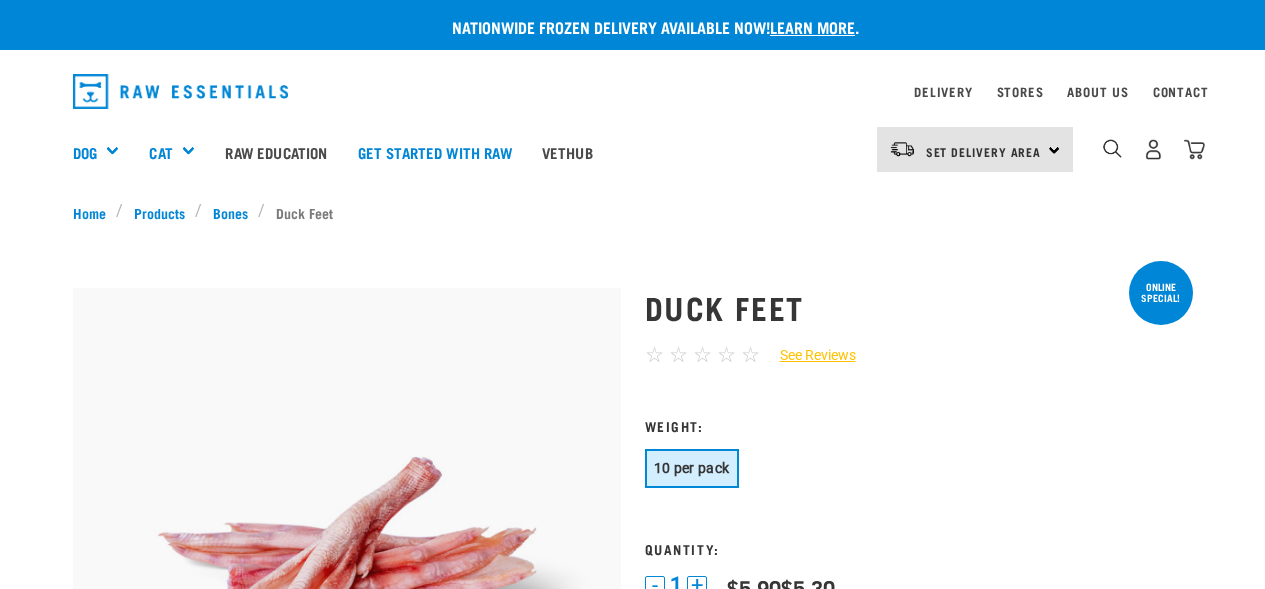 scroll, scrollTop: 0, scrollLeft: 0, axis: both 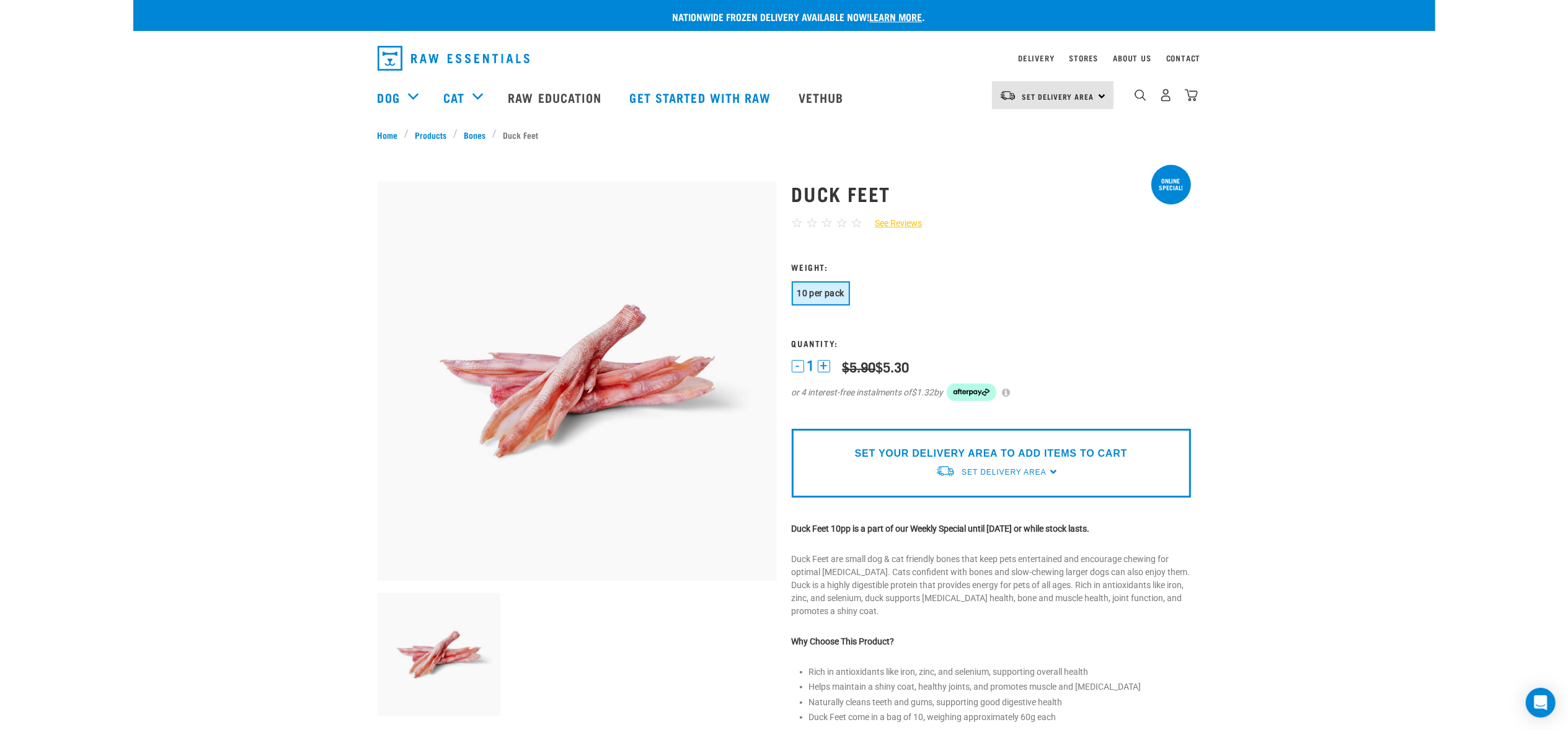 click on "Nationwide frozen delivery available now!  Learn more .
Delivery
Stores
About Us
Contact" at bounding box center (784, 625) 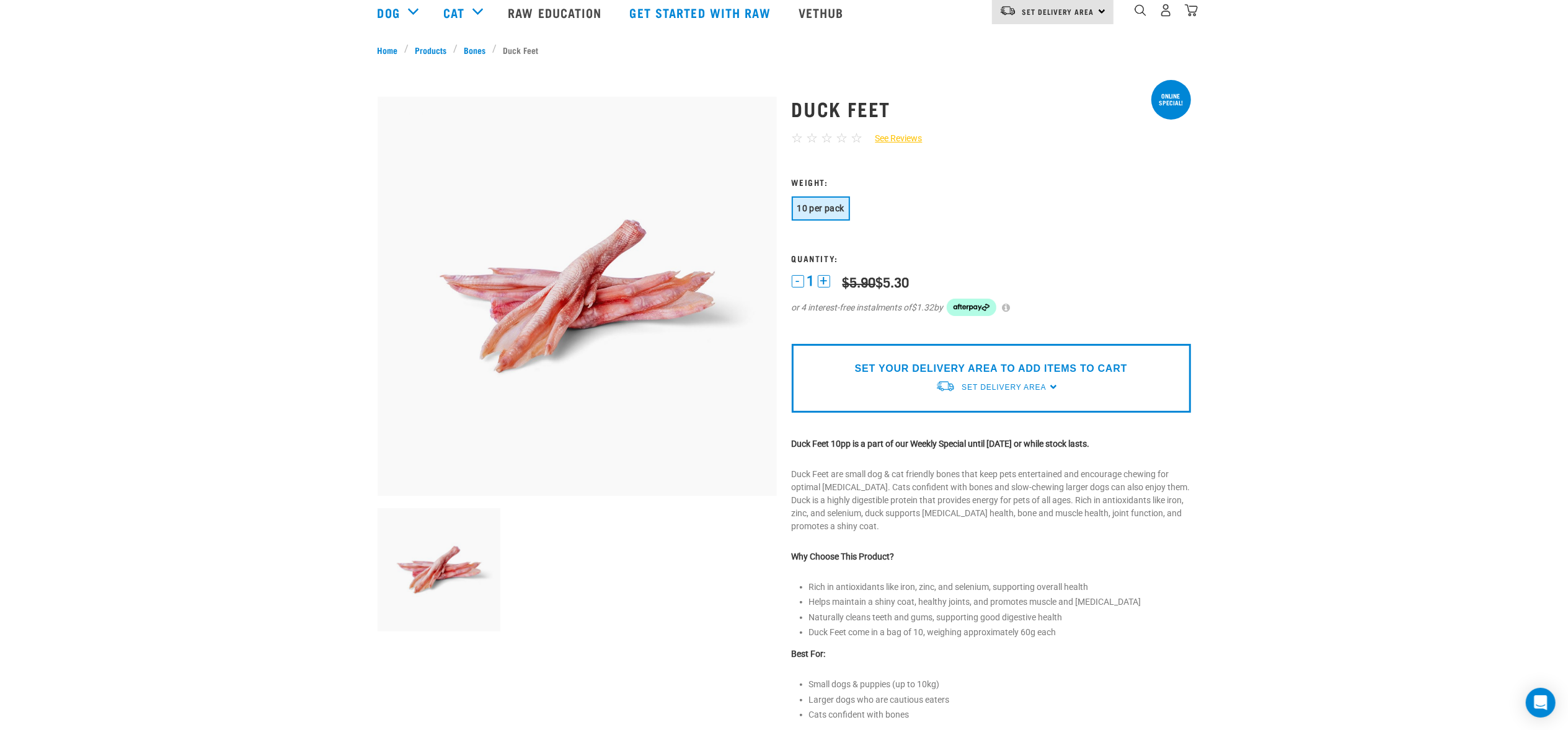 scroll, scrollTop: 161, scrollLeft: 0, axis: vertical 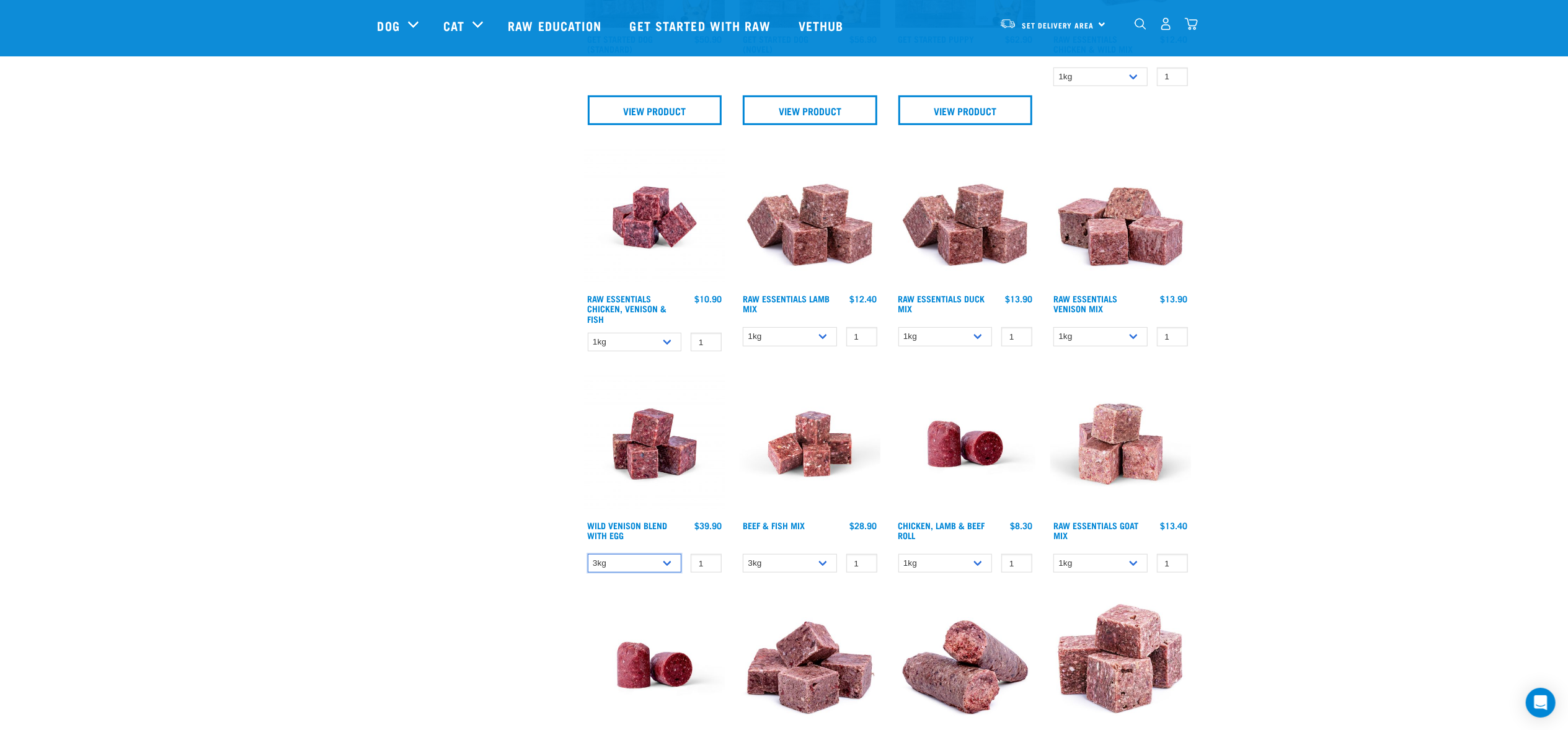 click on "3kg
Bulk (10kg)" at bounding box center (635, 563) 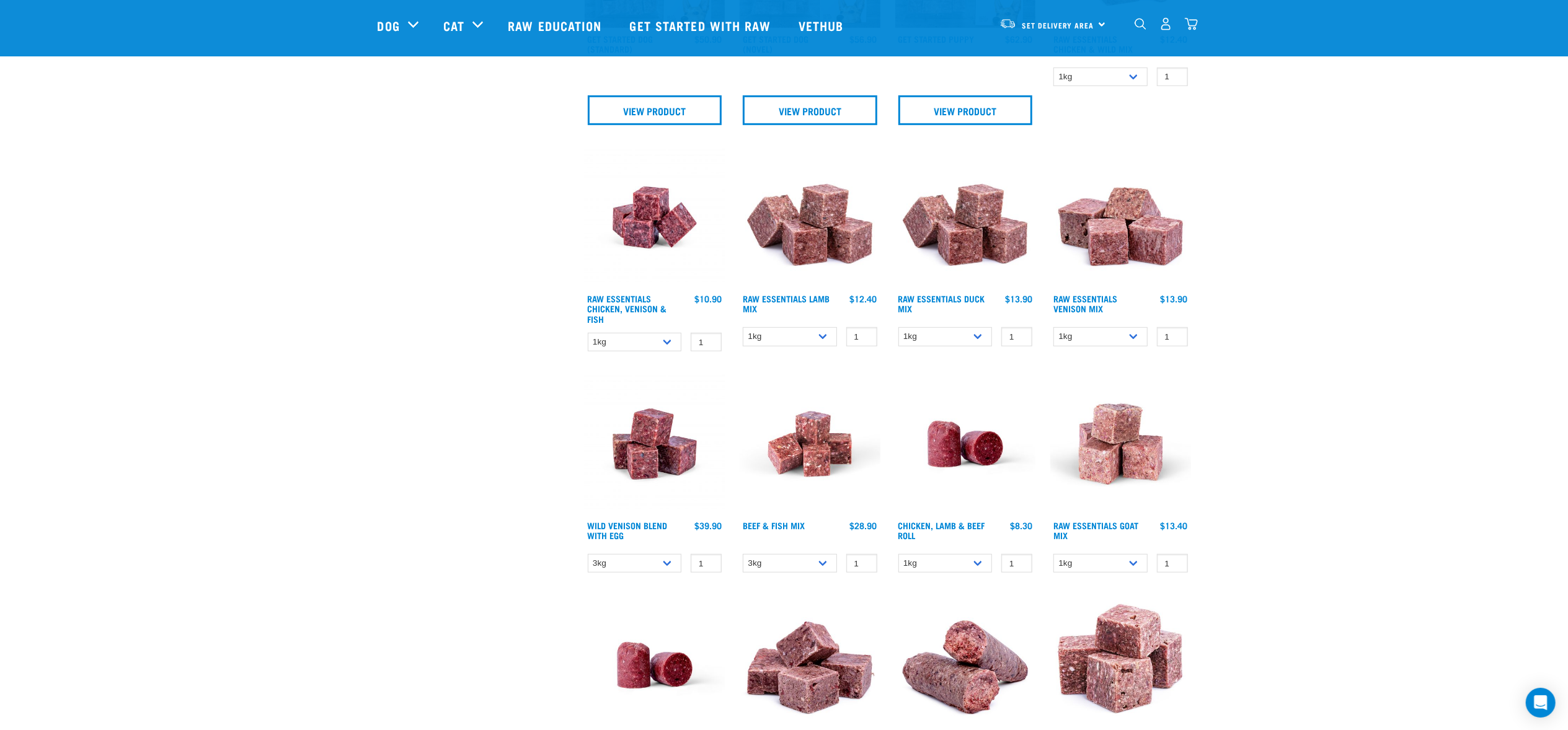 click on "Nationwide frozen delivery available now!  Learn more .
Delivery
Stores
About Us
Contact" at bounding box center [784, 430] 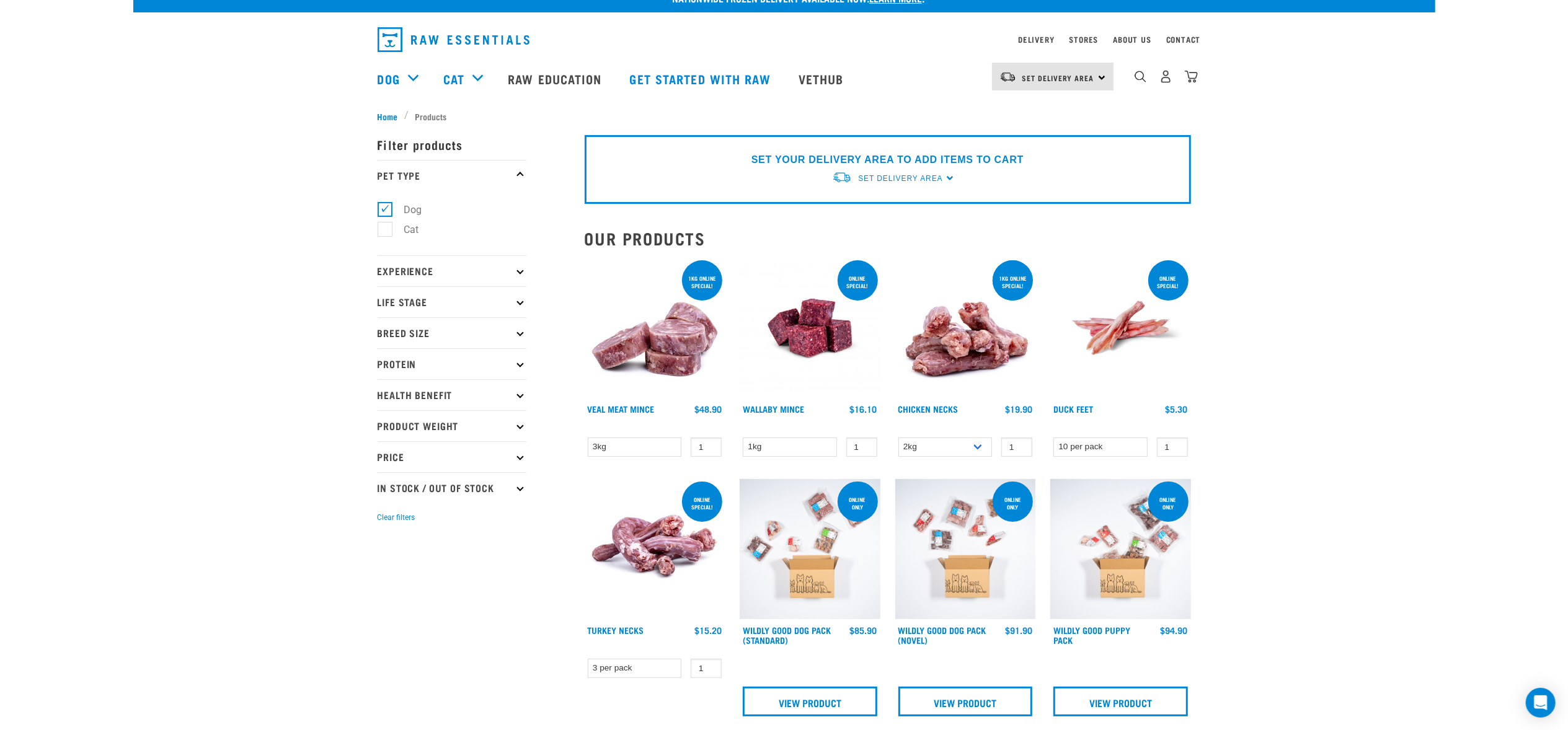 scroll, scrollTop: 0, scrollLeft: 0, axis: both 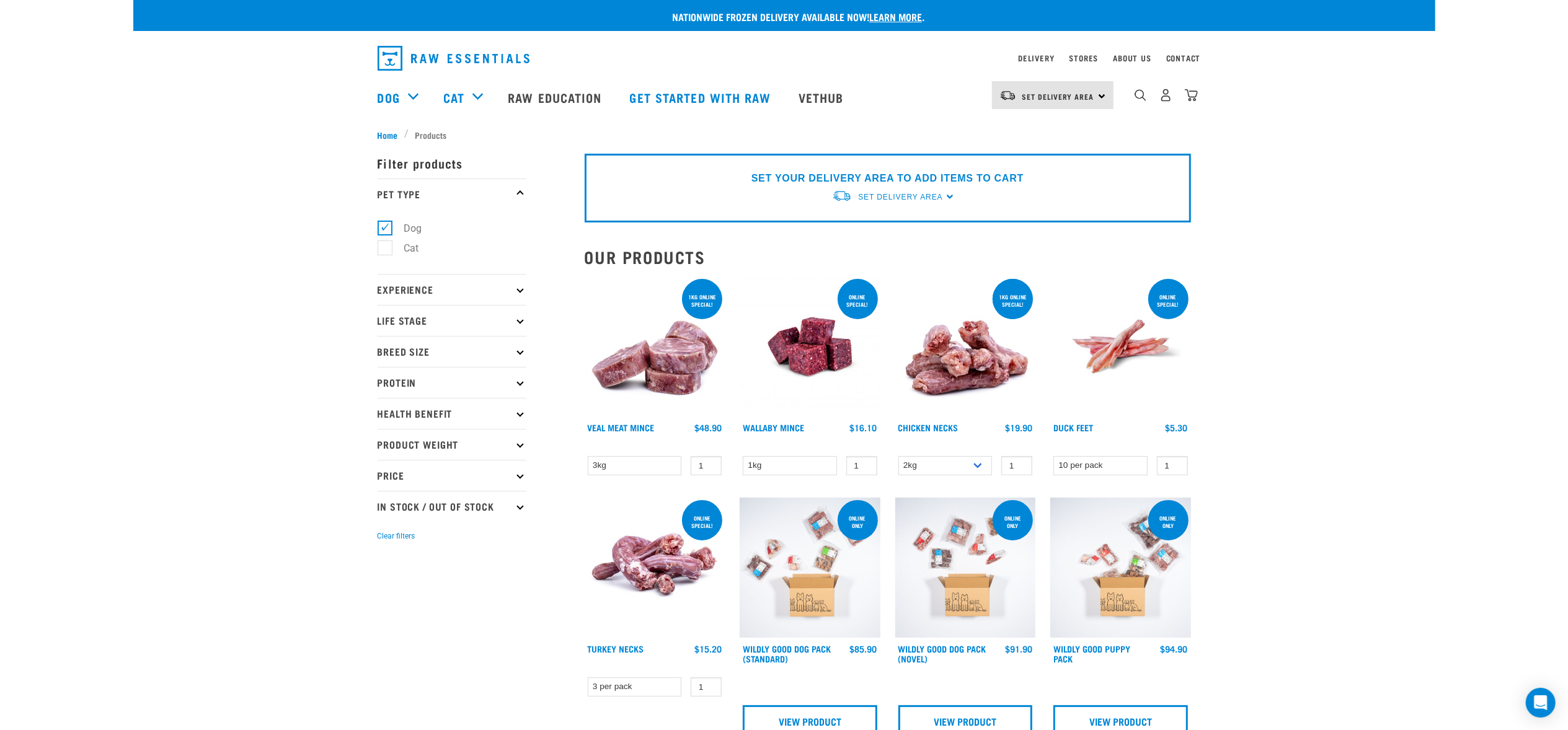 click on "Product Weight" at bounding box center [452, 444] 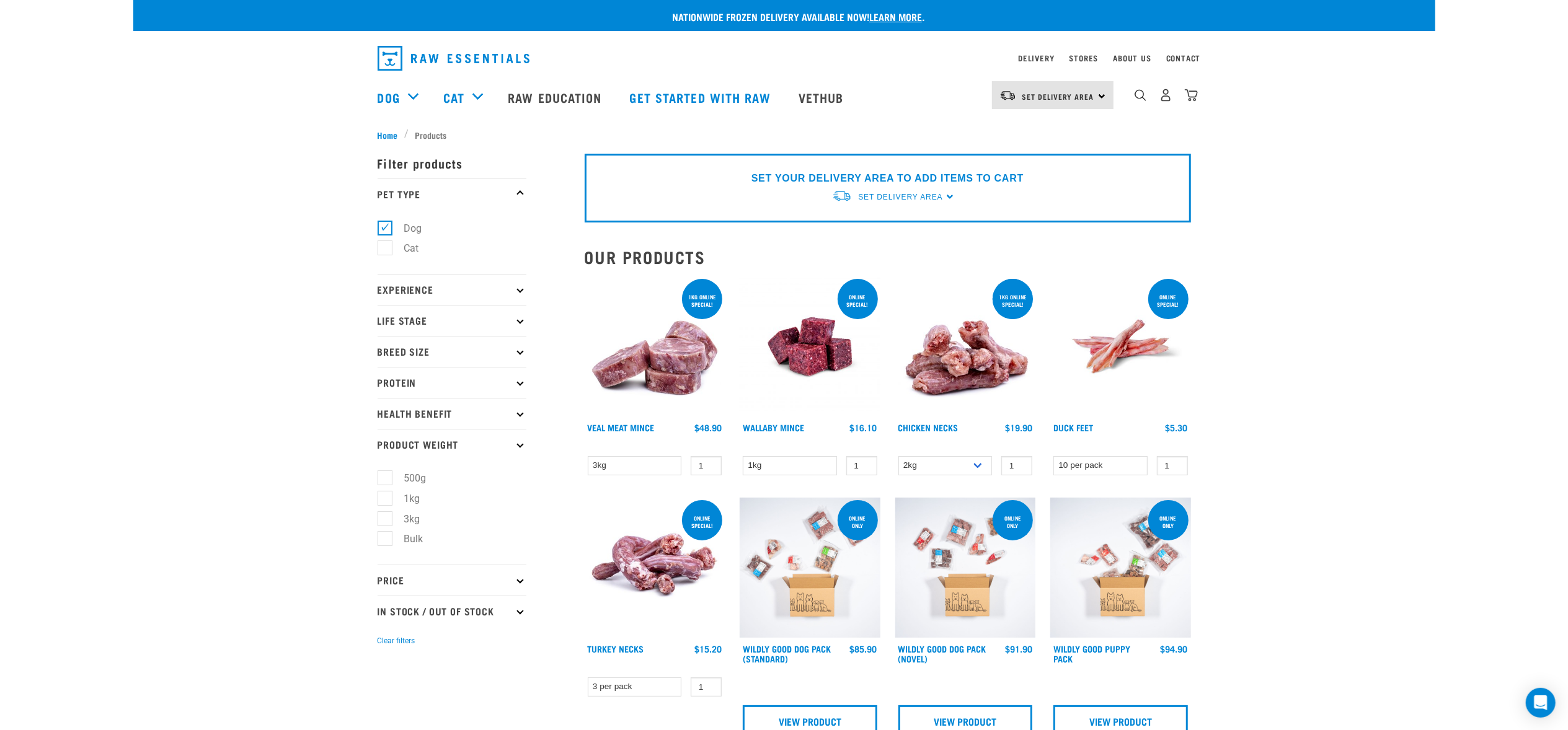 click on "1kg" at bounding box center [405, 498] 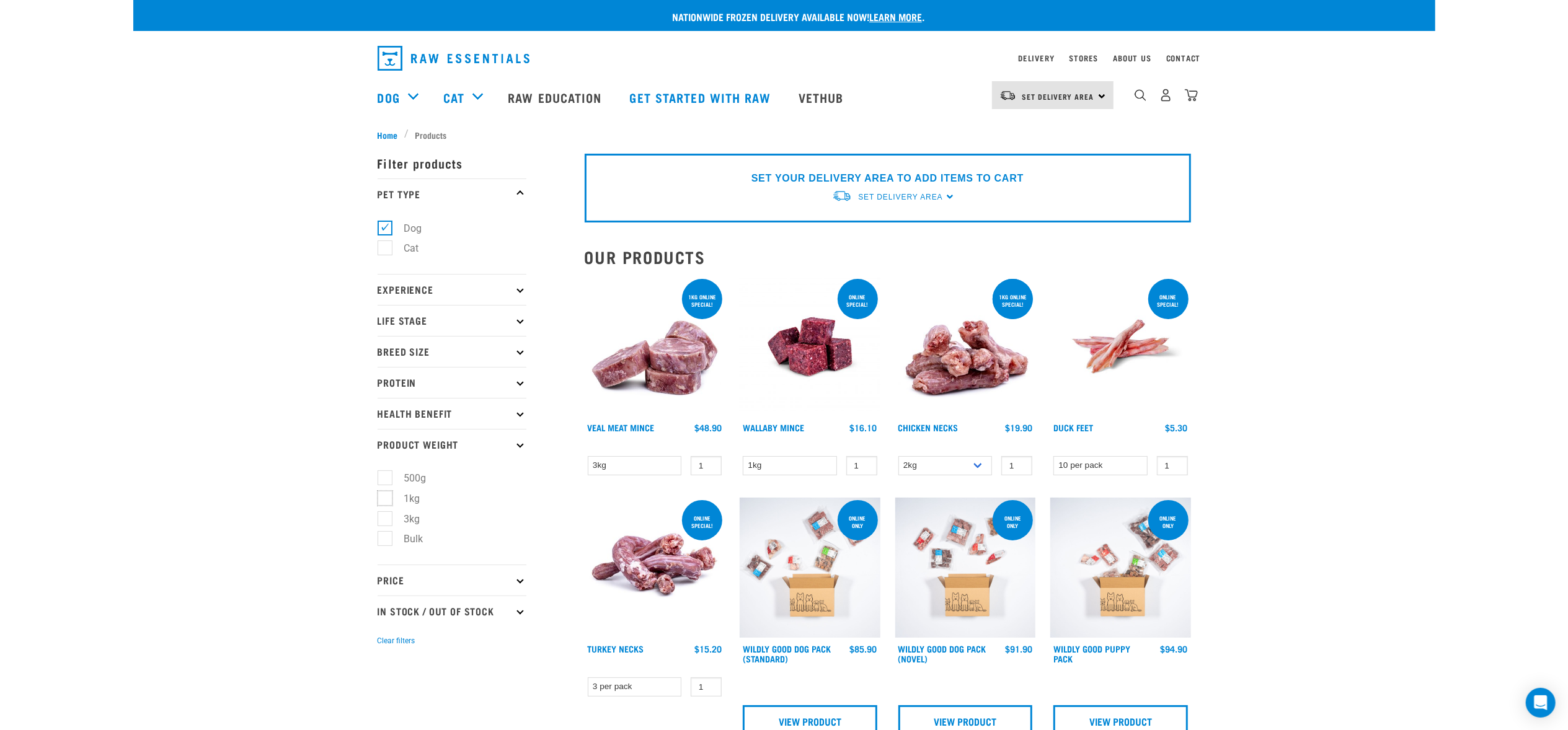 click on "1kg" at bounding box center [381, 496] 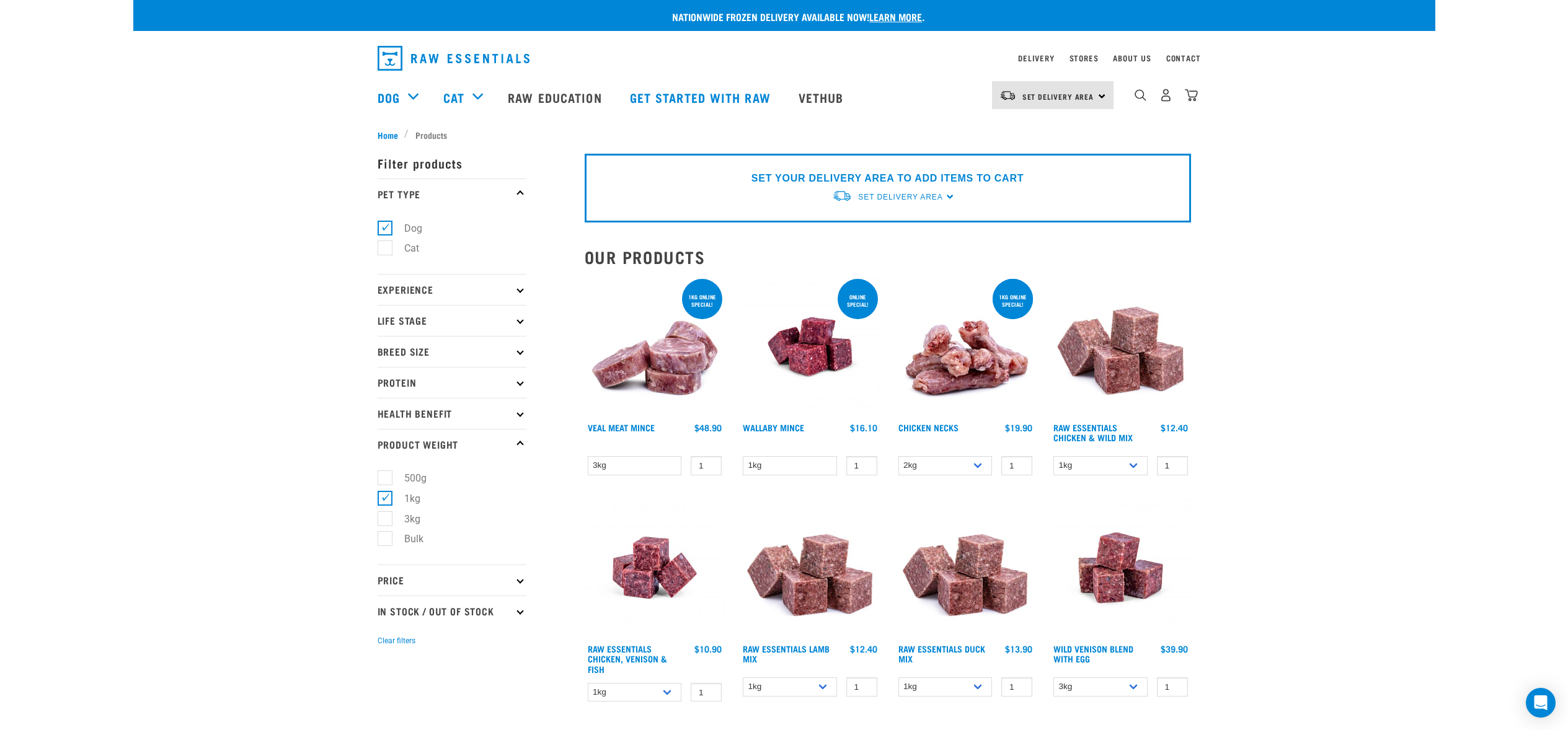 scroll, scrollTop: 0, scrollLeft: 0, axis: both 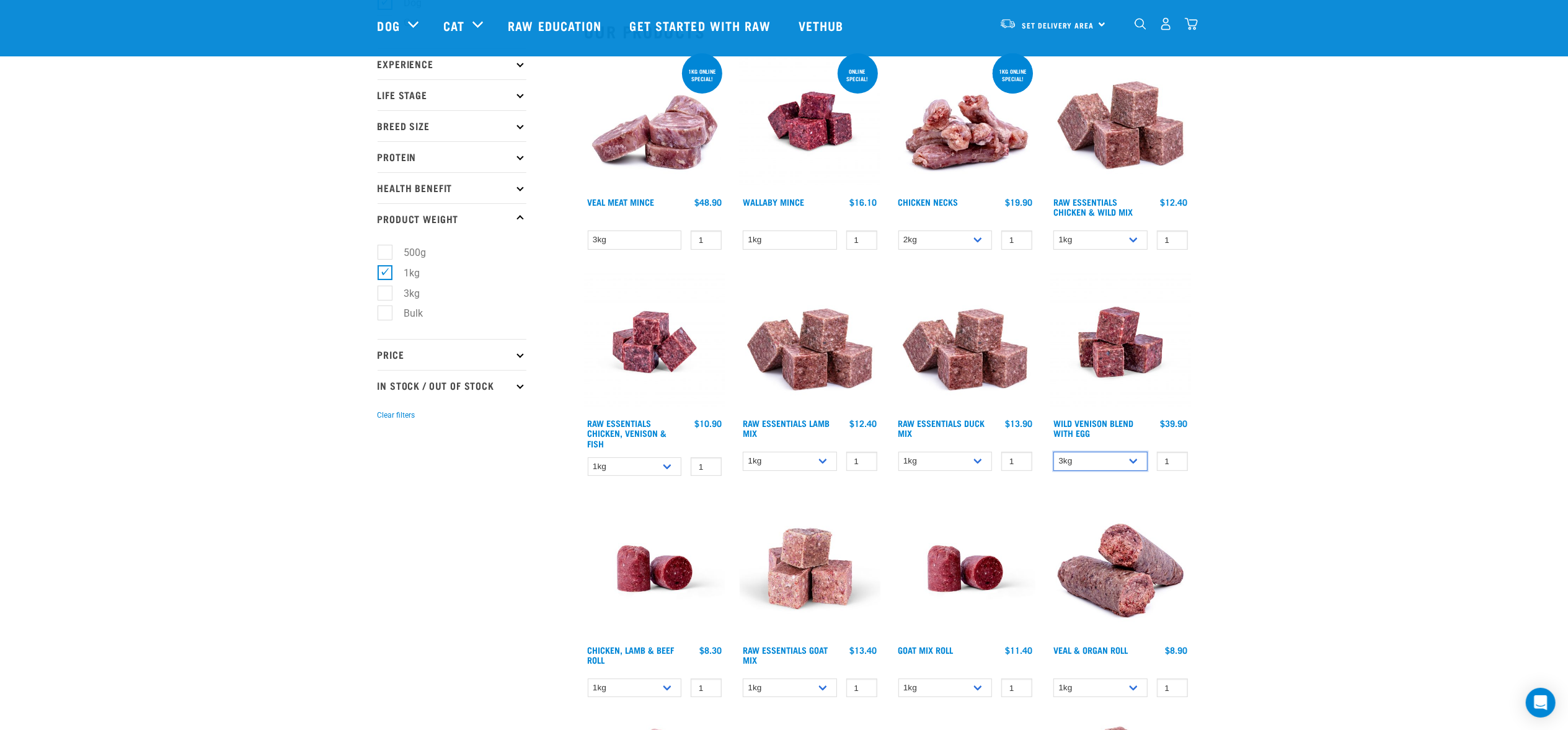 click on "3kg
Bulk (10kg)" at bounding box center [1101, 461] 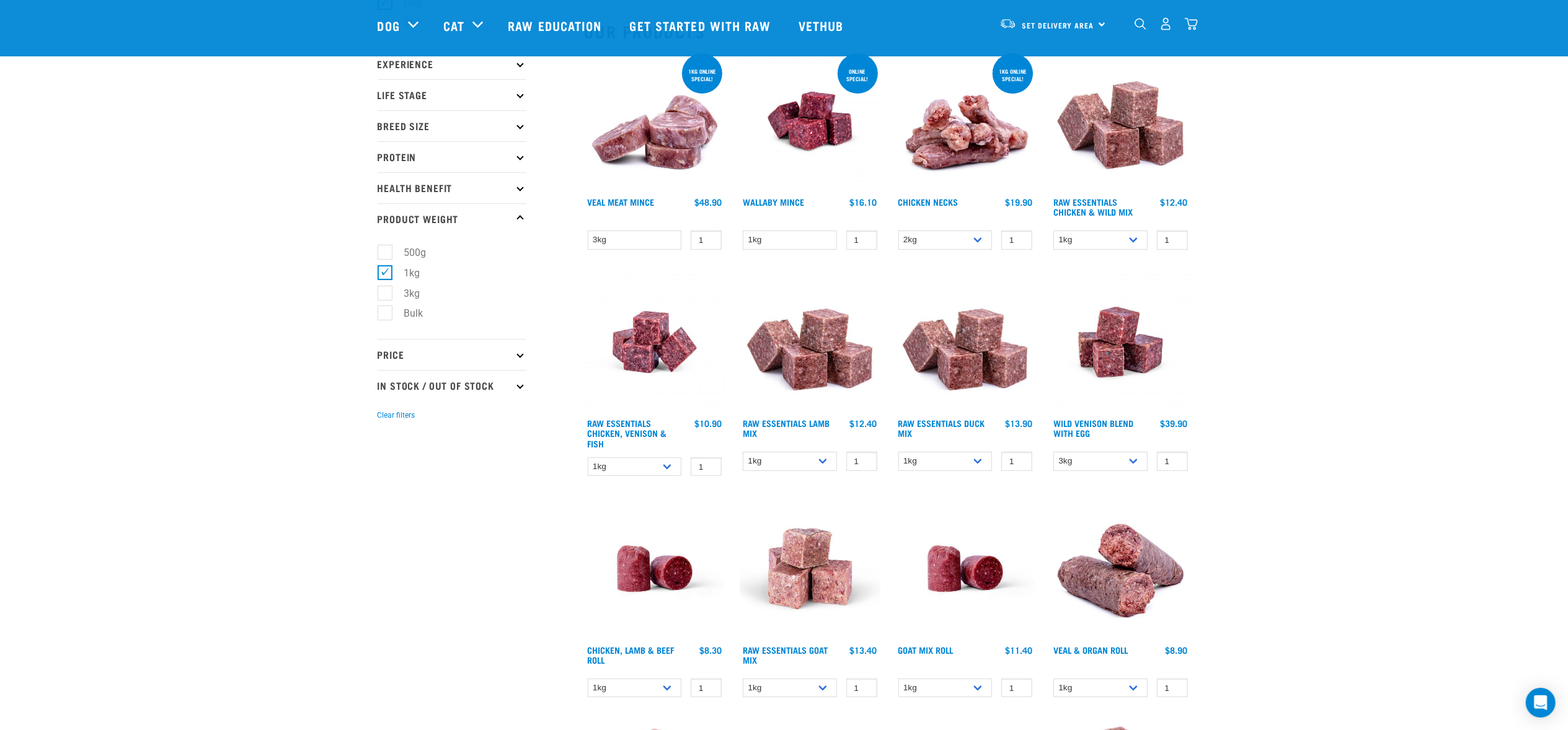 click on "Nationwide frozen delivery available now!  Learn more .
Delivery
Stores
About Us
Contact" at bounding box center [784, 1036] 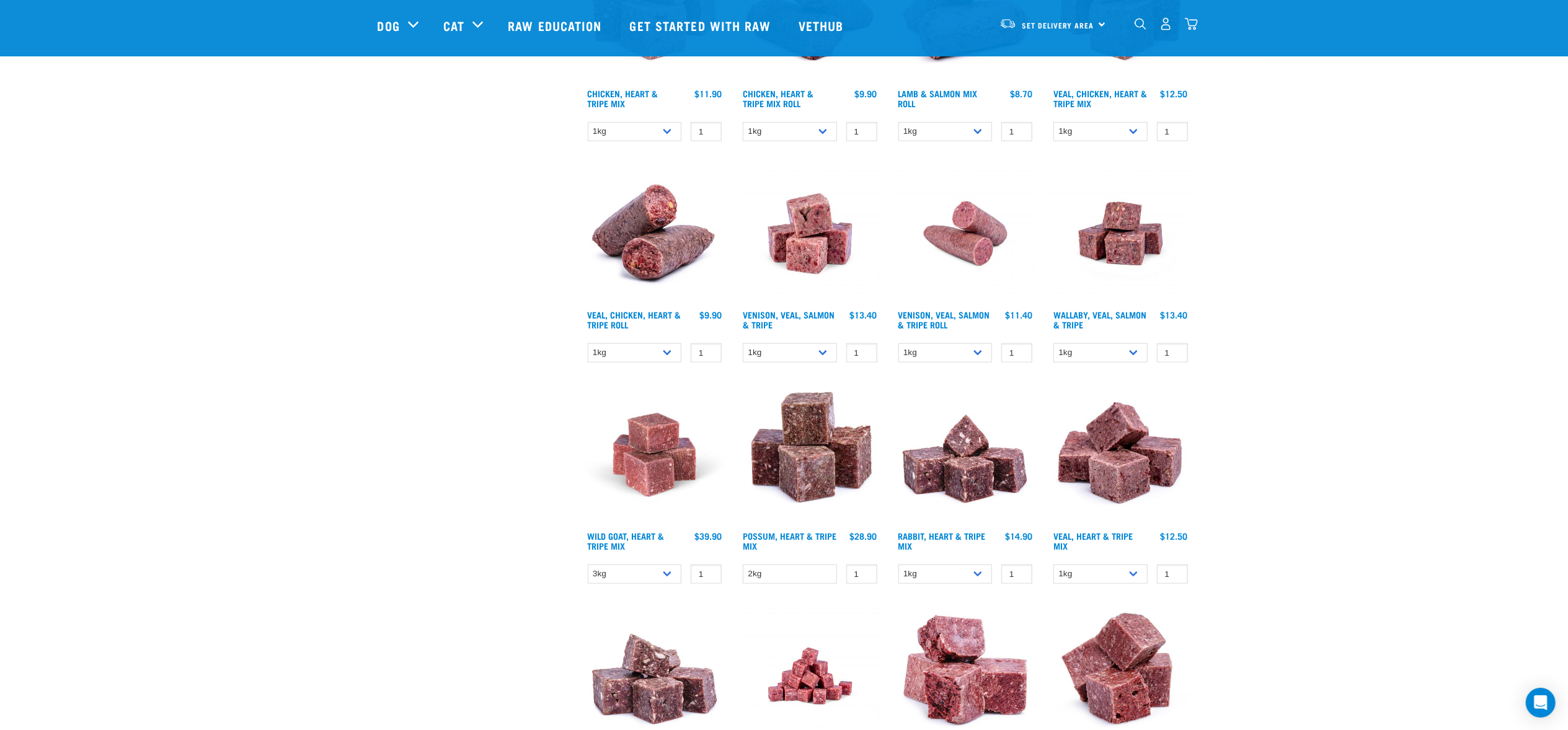 scroll, scrollTop: 915, scrollLeft: 0, axis: vertical 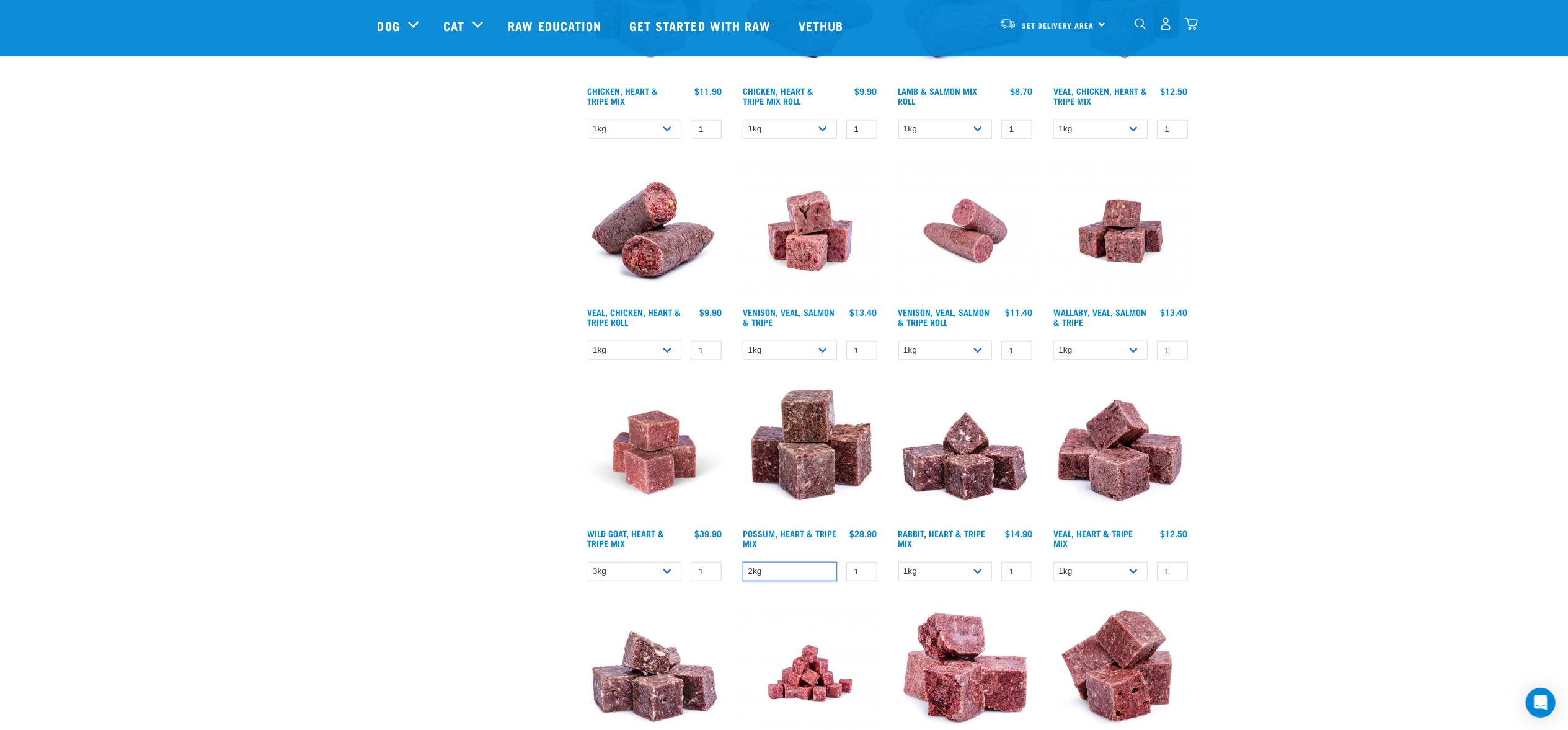 click on "2kg" at bounding box center (790, 571) 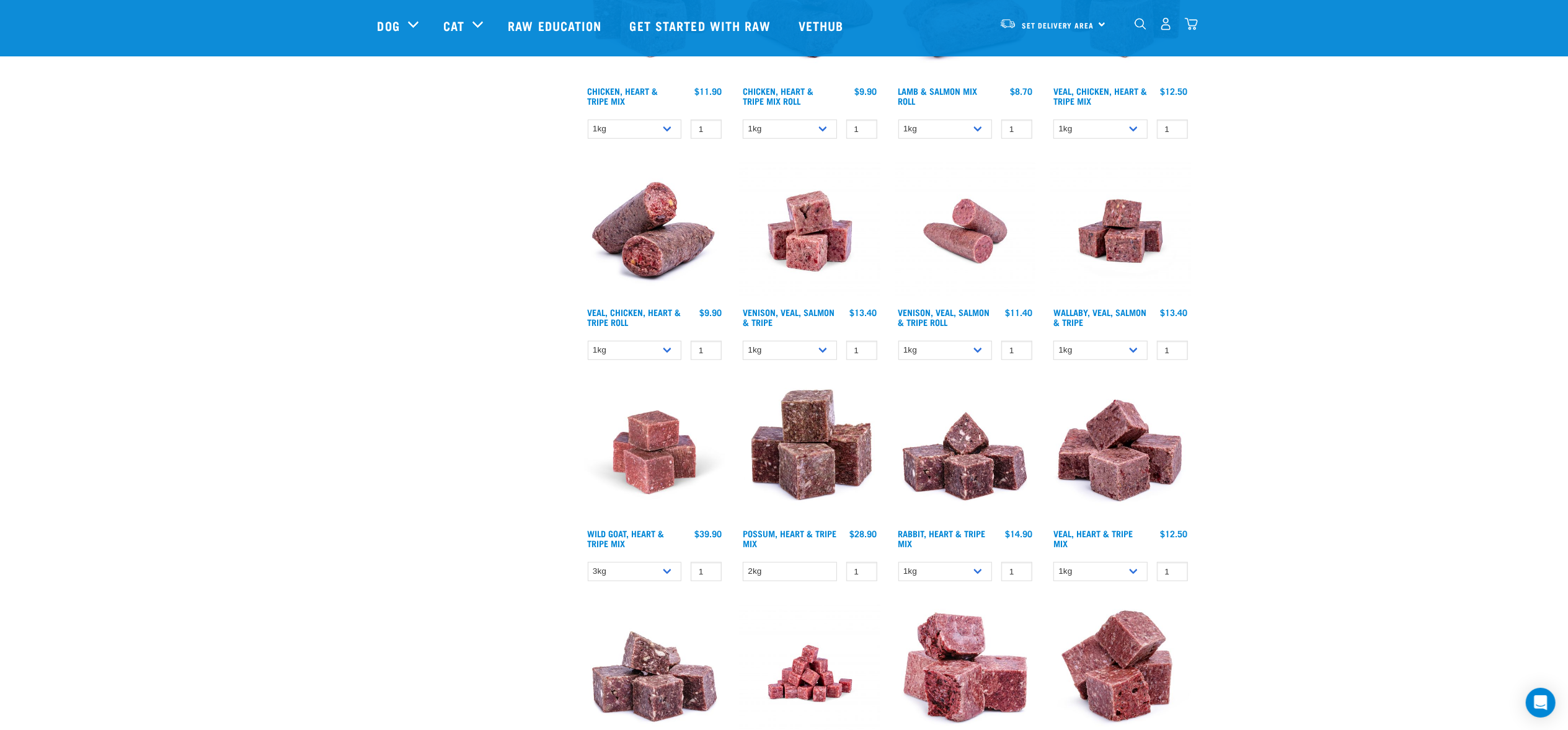 click on "Nationwide frozen delivery available now!  Learn more .
Delivery
Stores
About Us
Contact" at bounding box center [784, 256] 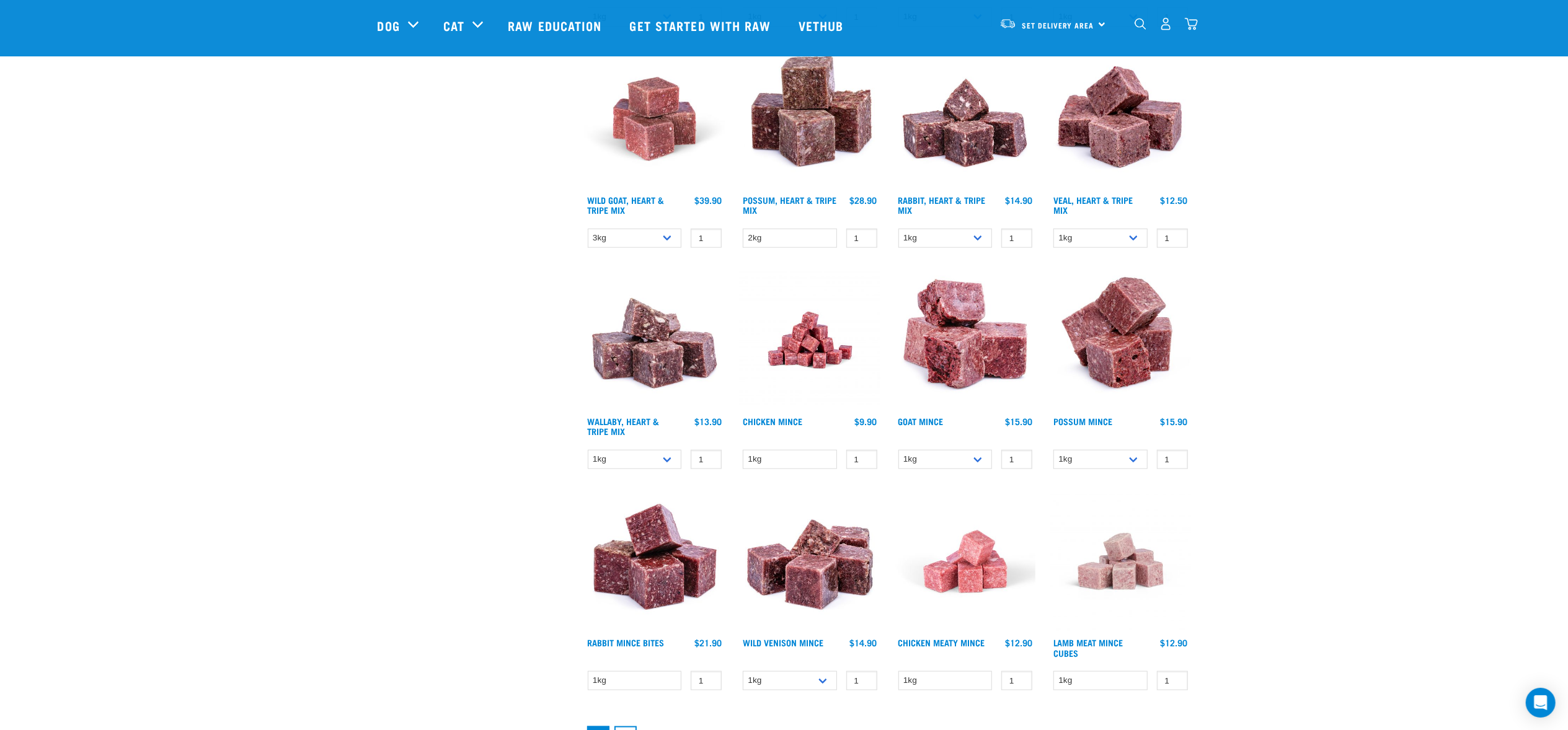 scroll, scrollTop: 1255, scrollLeft: 0, axis: vertical 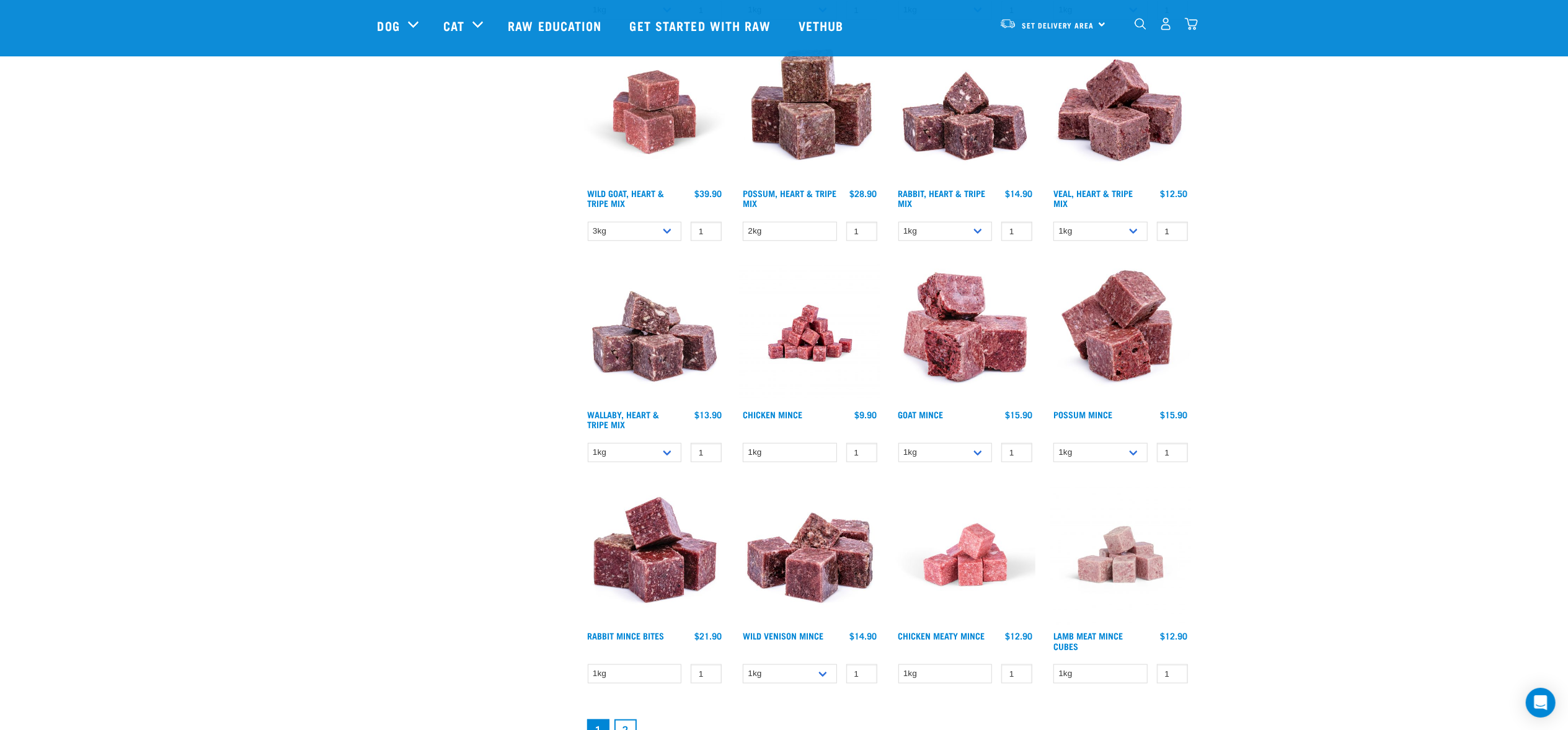 click at bounding box center (1120, 333) 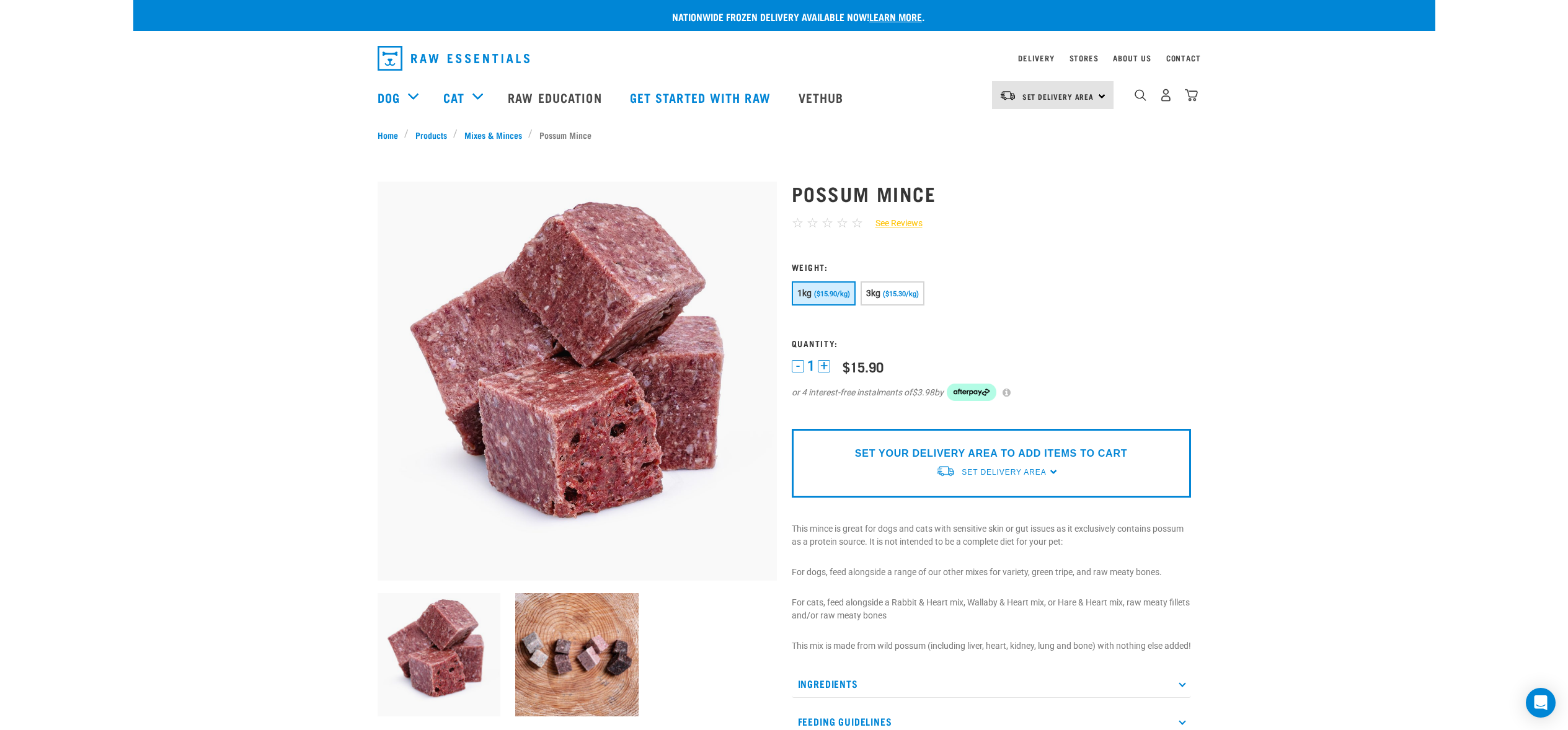 scroll, scrollTop: 0, scrollLeft: 0, axis: both 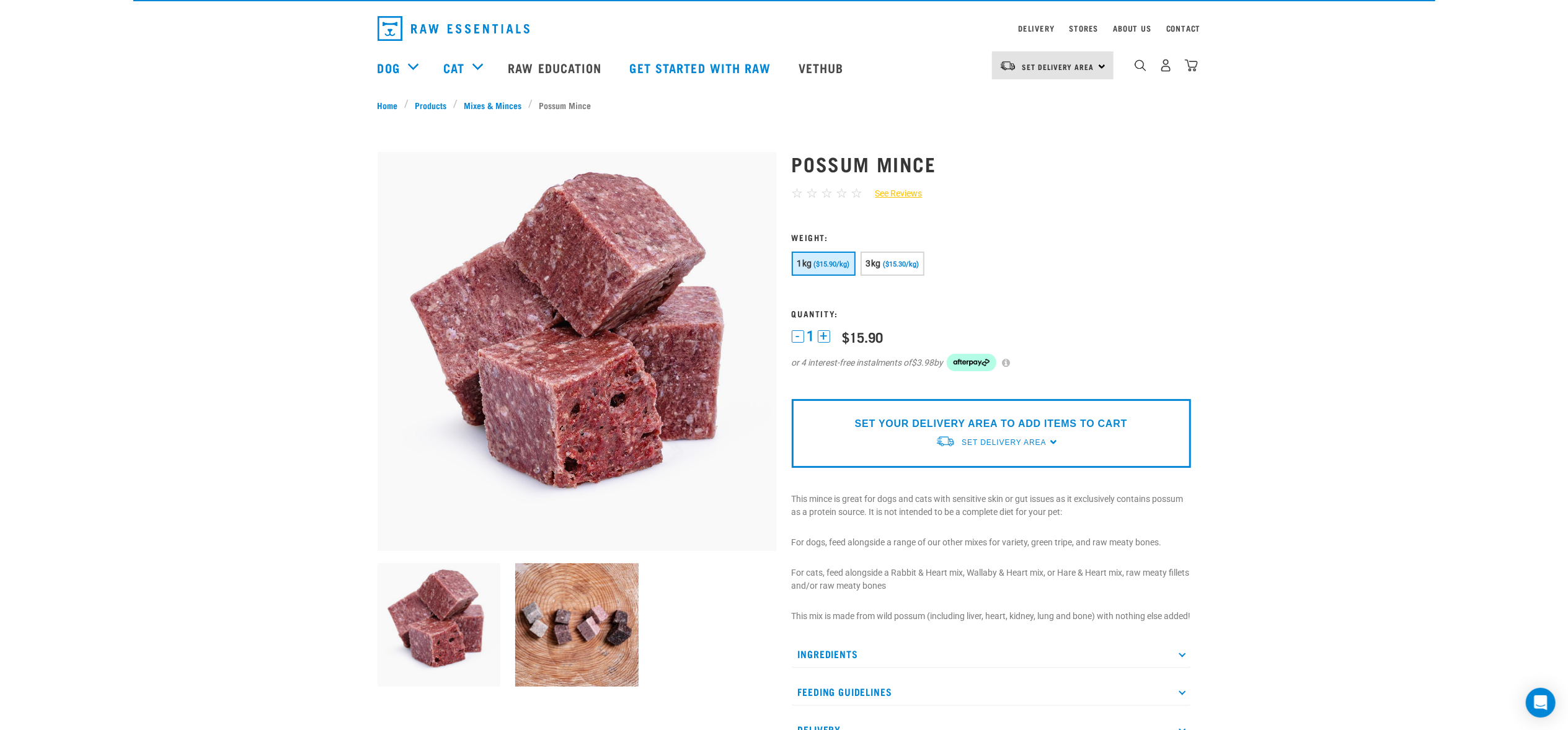 click on "Set Delivery Area" at bounding box center [1004, 442] 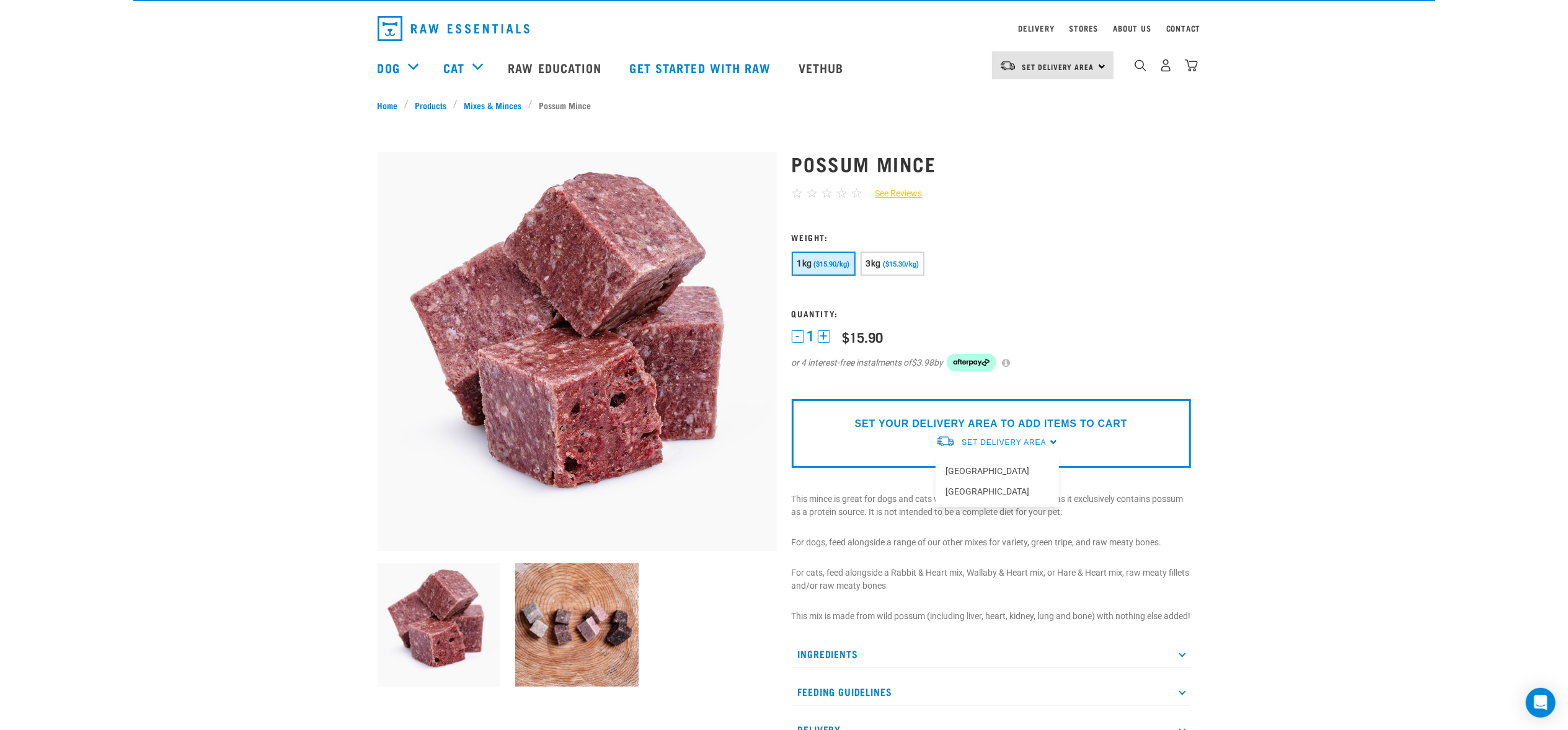 click on "[GEOGRAPHIC_DATA]" at bounding box center [997, 471] 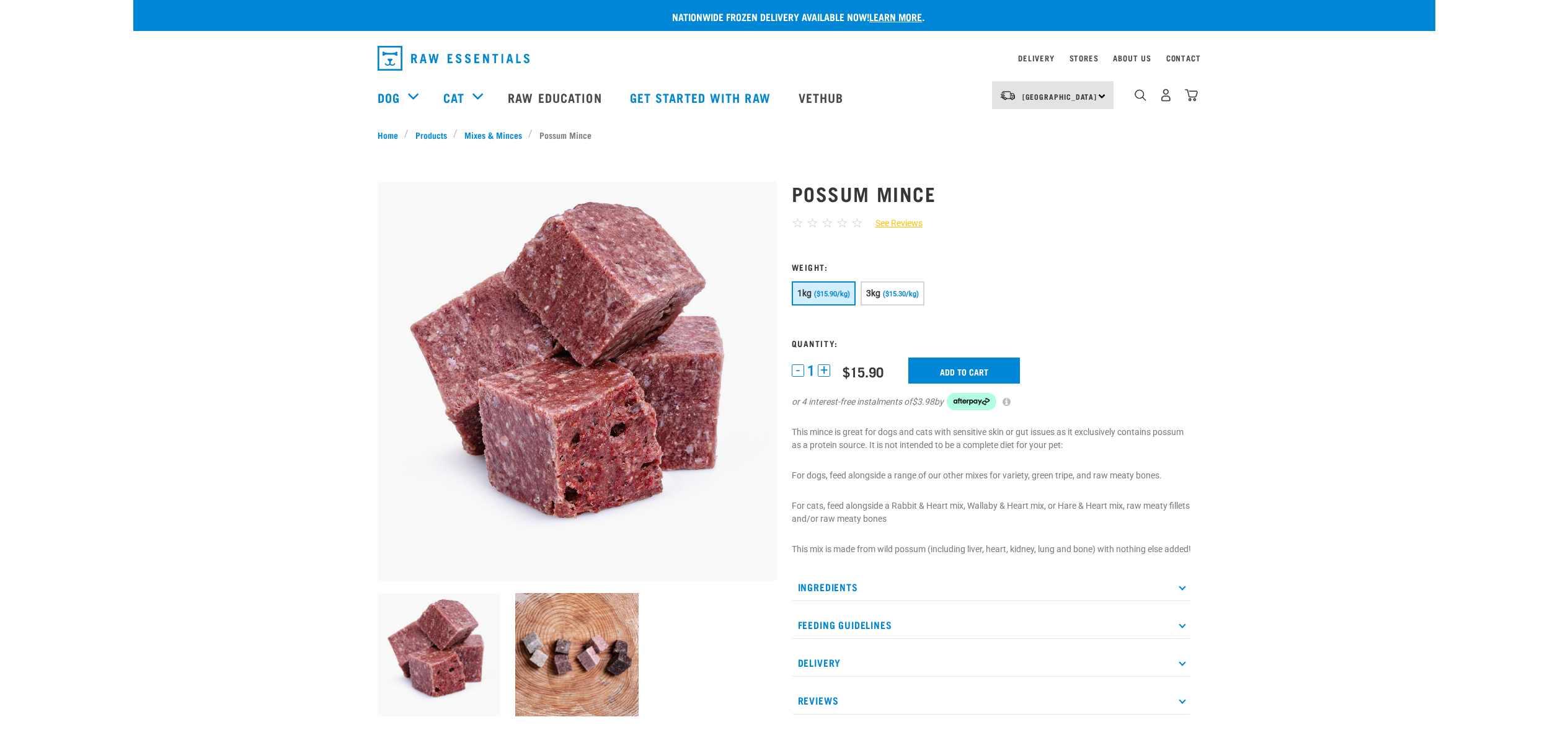 scroll, scrollTop: 30, scrollLeft: 0, axis: vertical 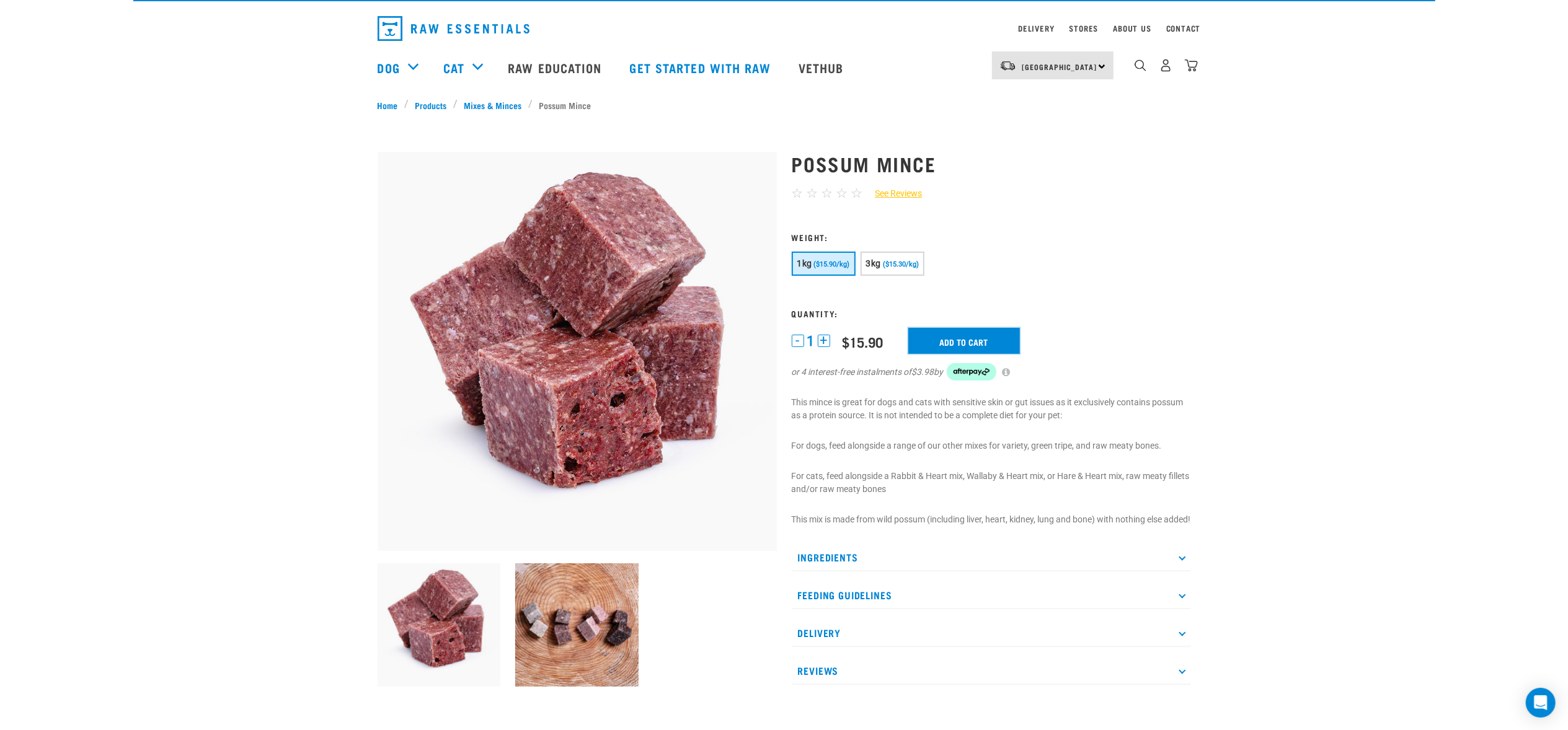 click on "Add to cart" at bounding box center (964, 341) 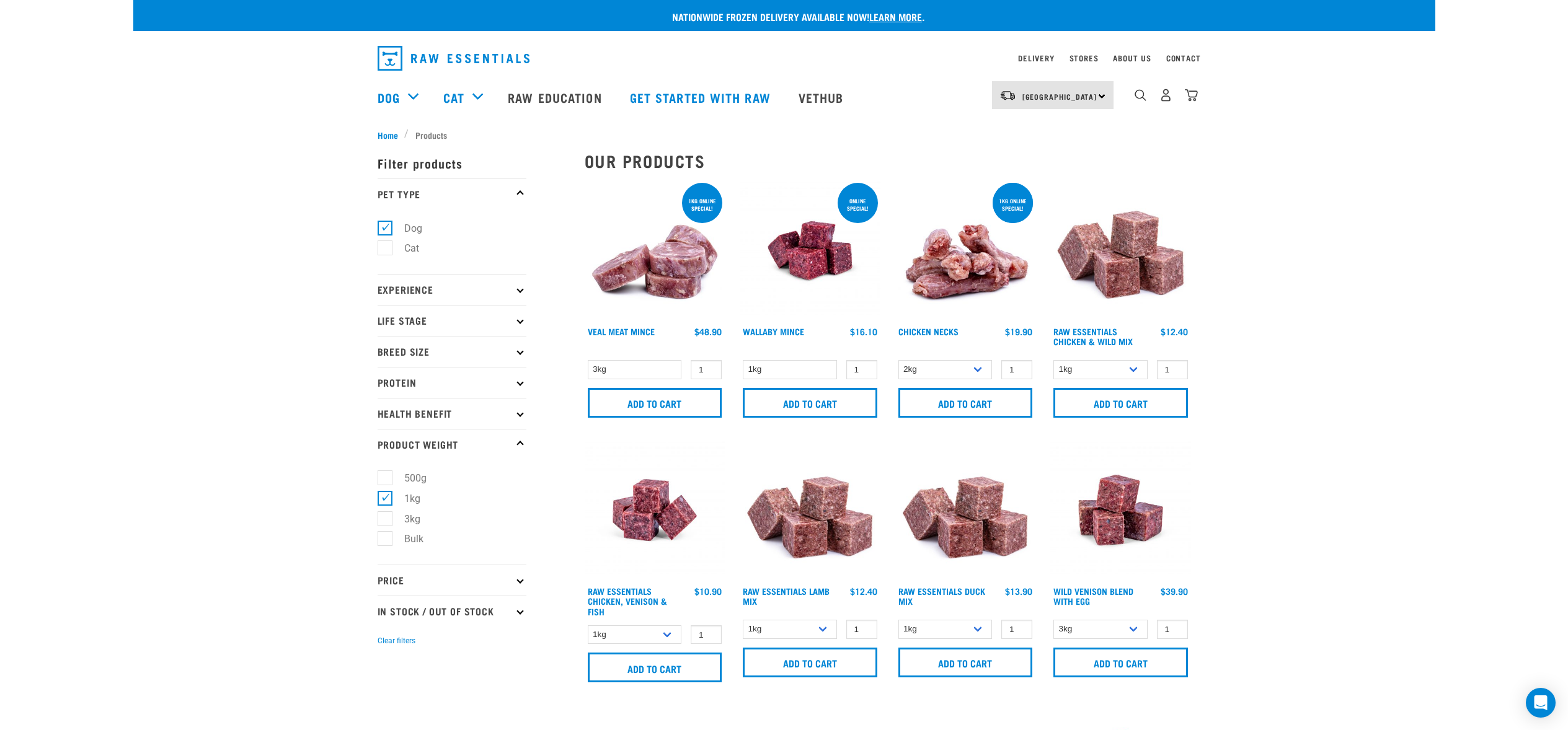 scroll, scrollTop: 1346, scrollLeft: 0, axis: vertical 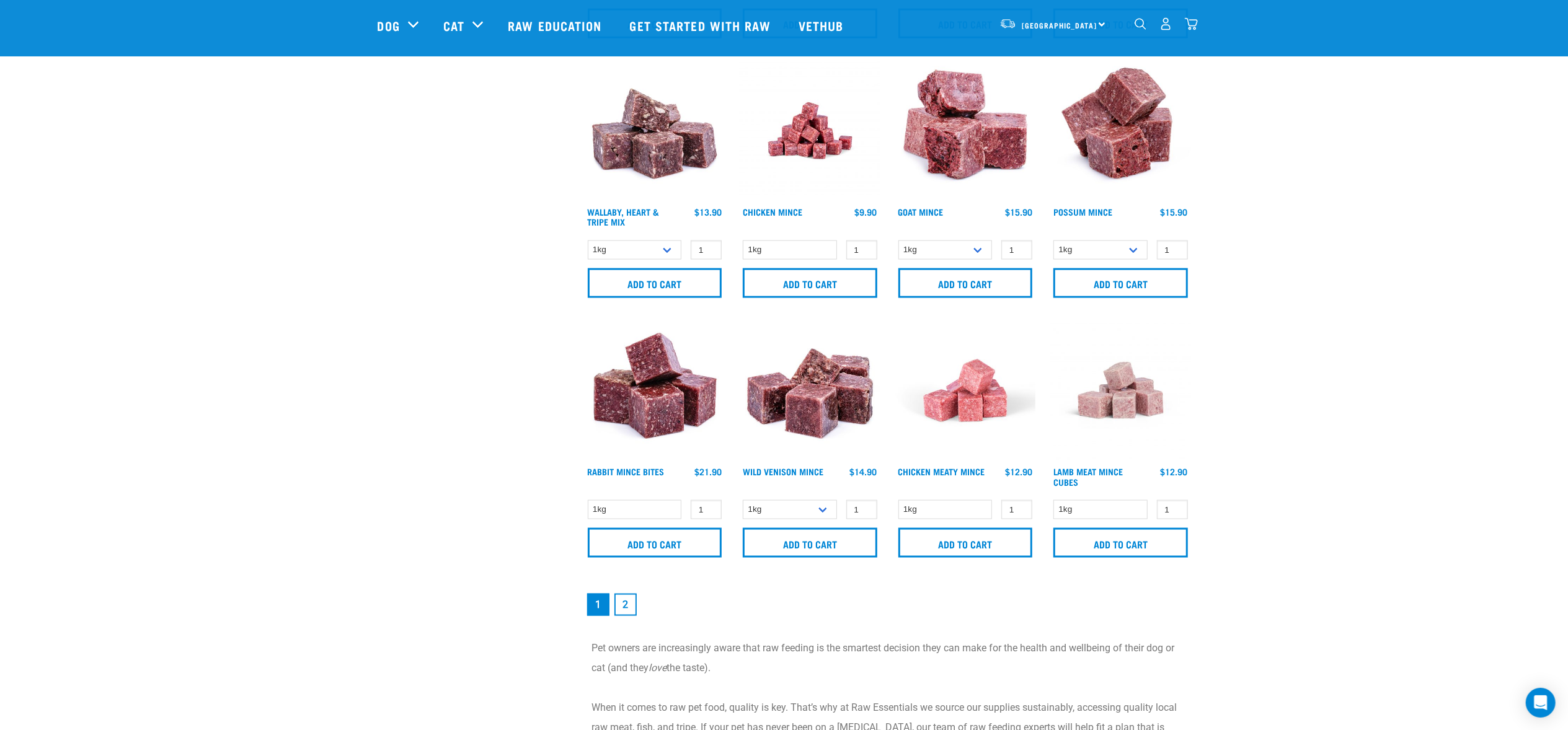 click on "2" at bounding box center [626, 605] 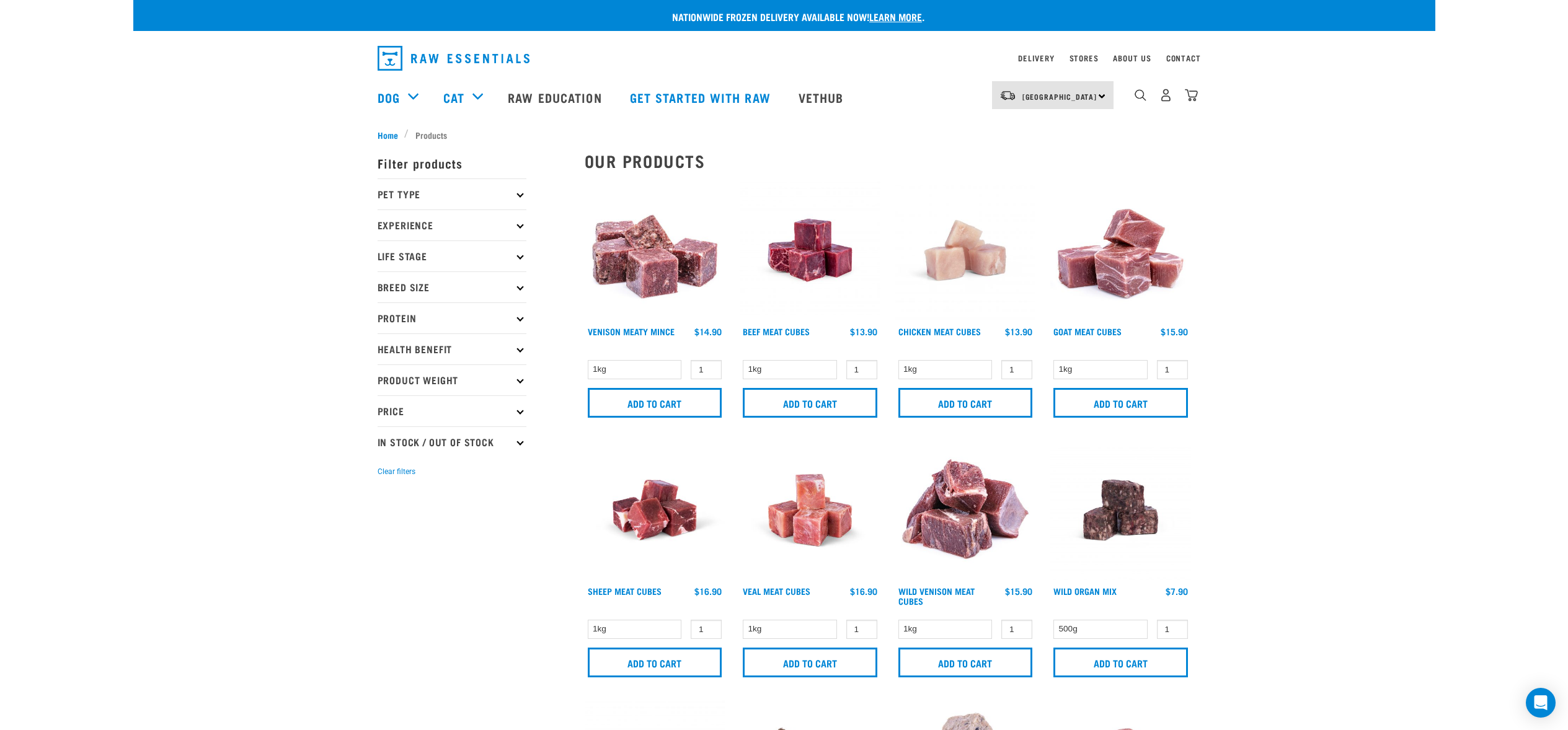 scroll, scrollTop: 0, scrollLeft: 0, axis: both 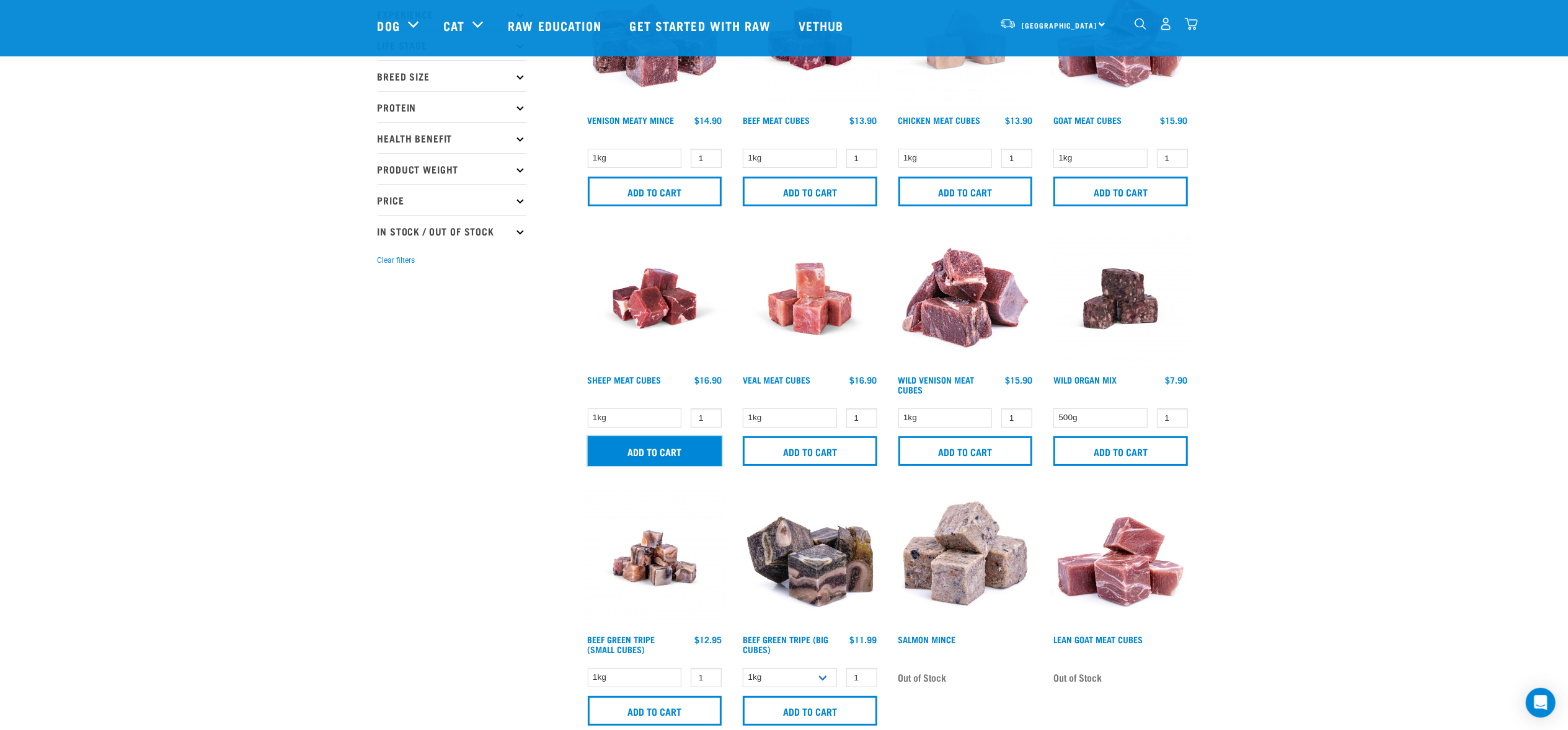 click on "Add to cart" at bounding box center (655, 451) 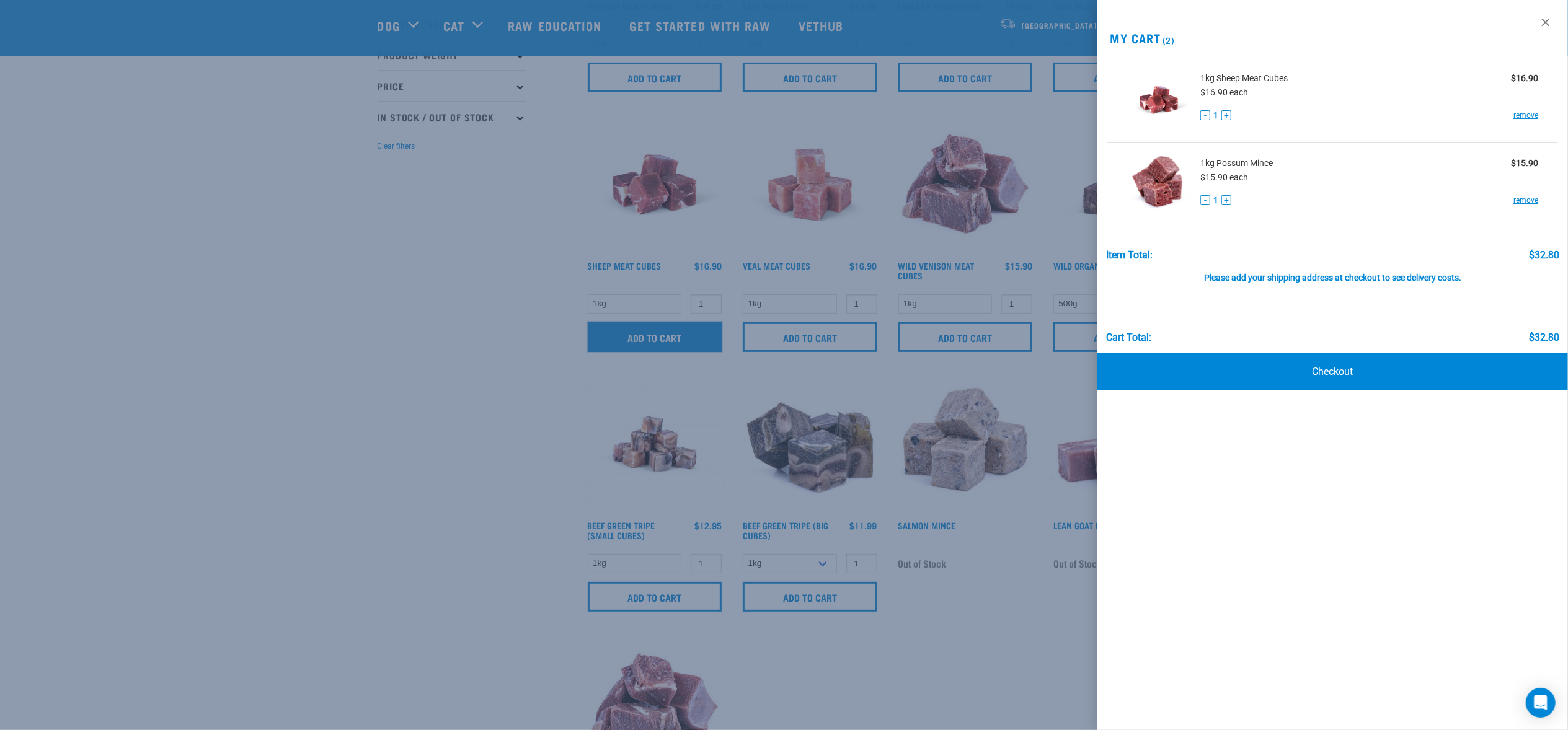 scroll, scrollTop: 248, scrollLeft: 0, axis: vertical 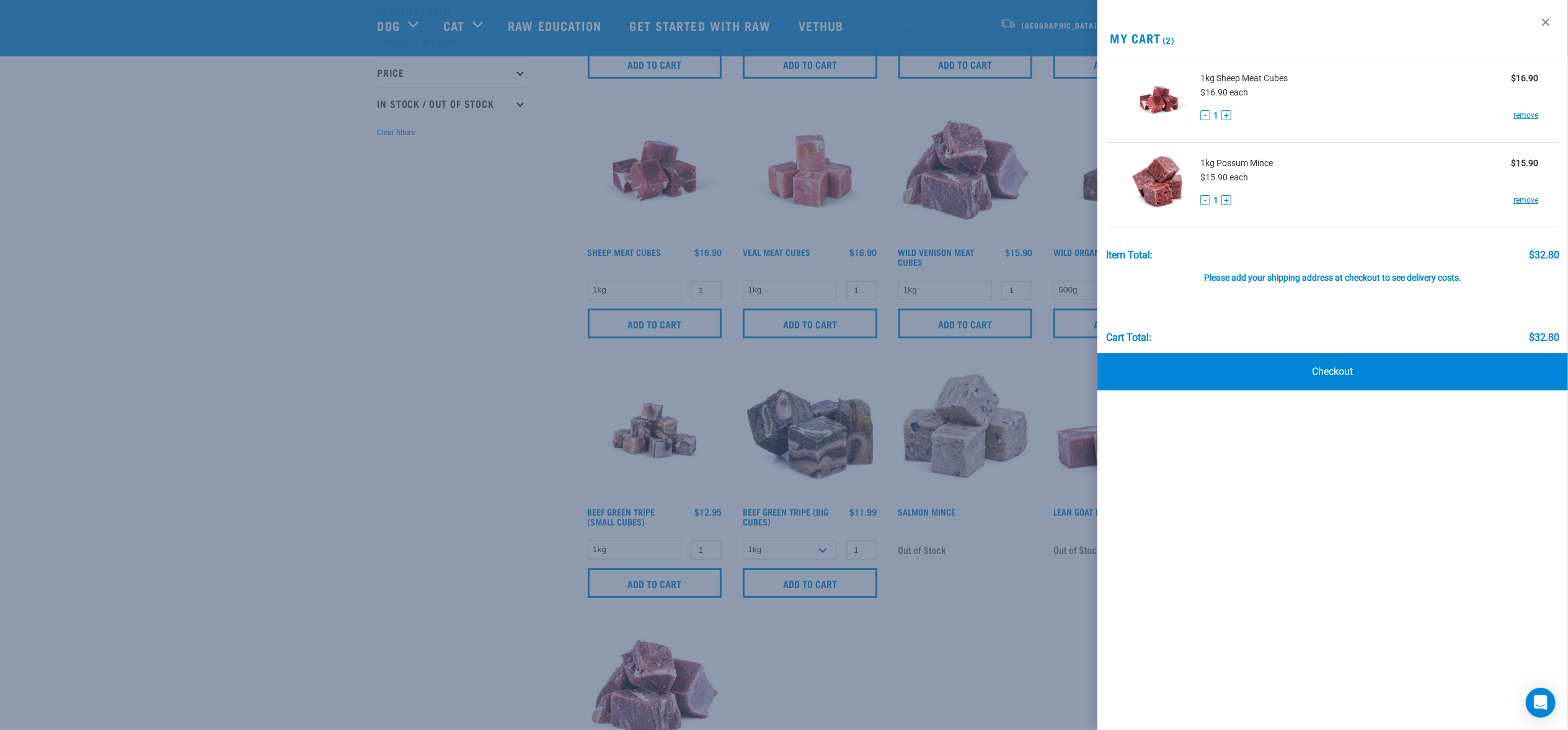 click at bounding box center (784, 365) 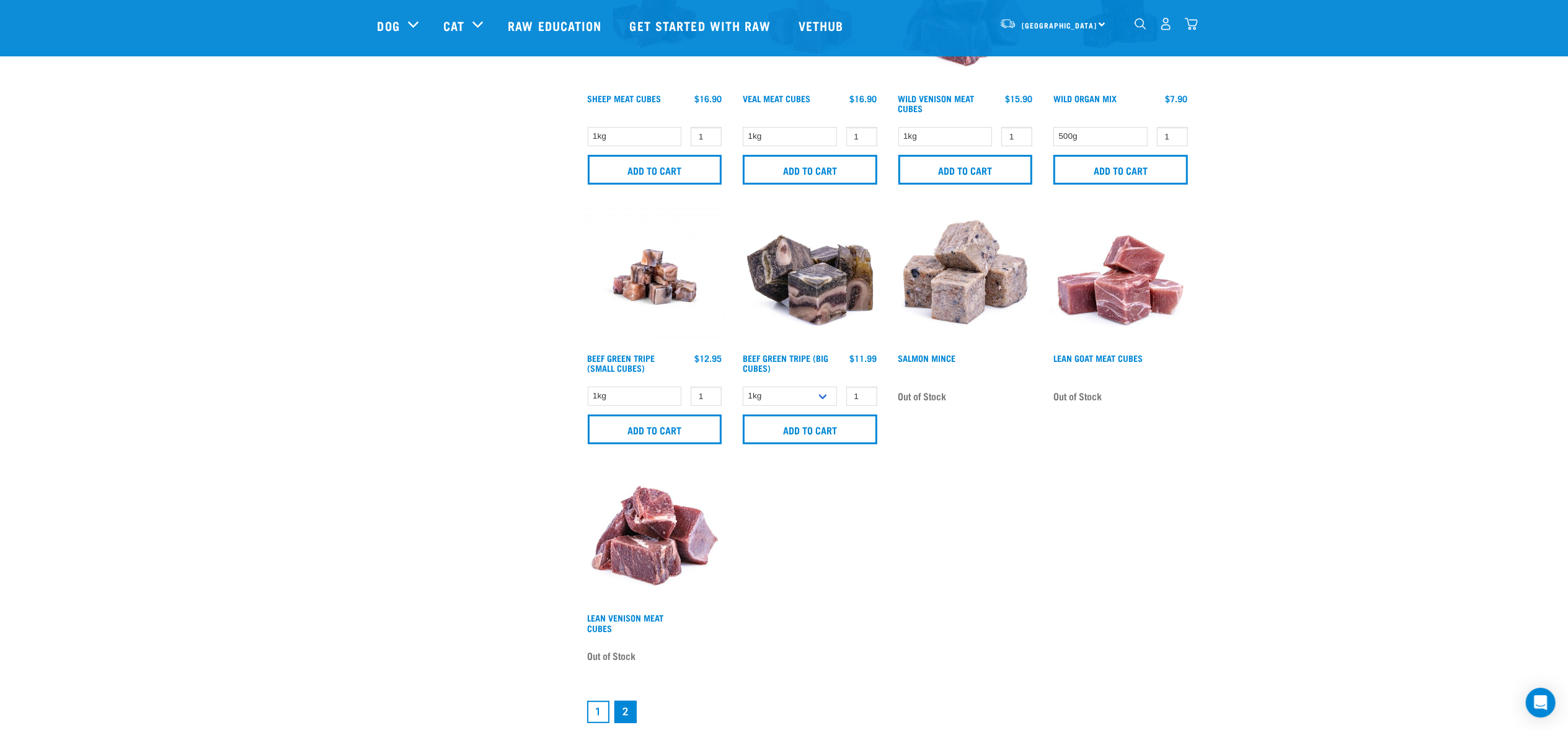 scroll, scrollTop: 0, scrollLeft: 0, axis: both 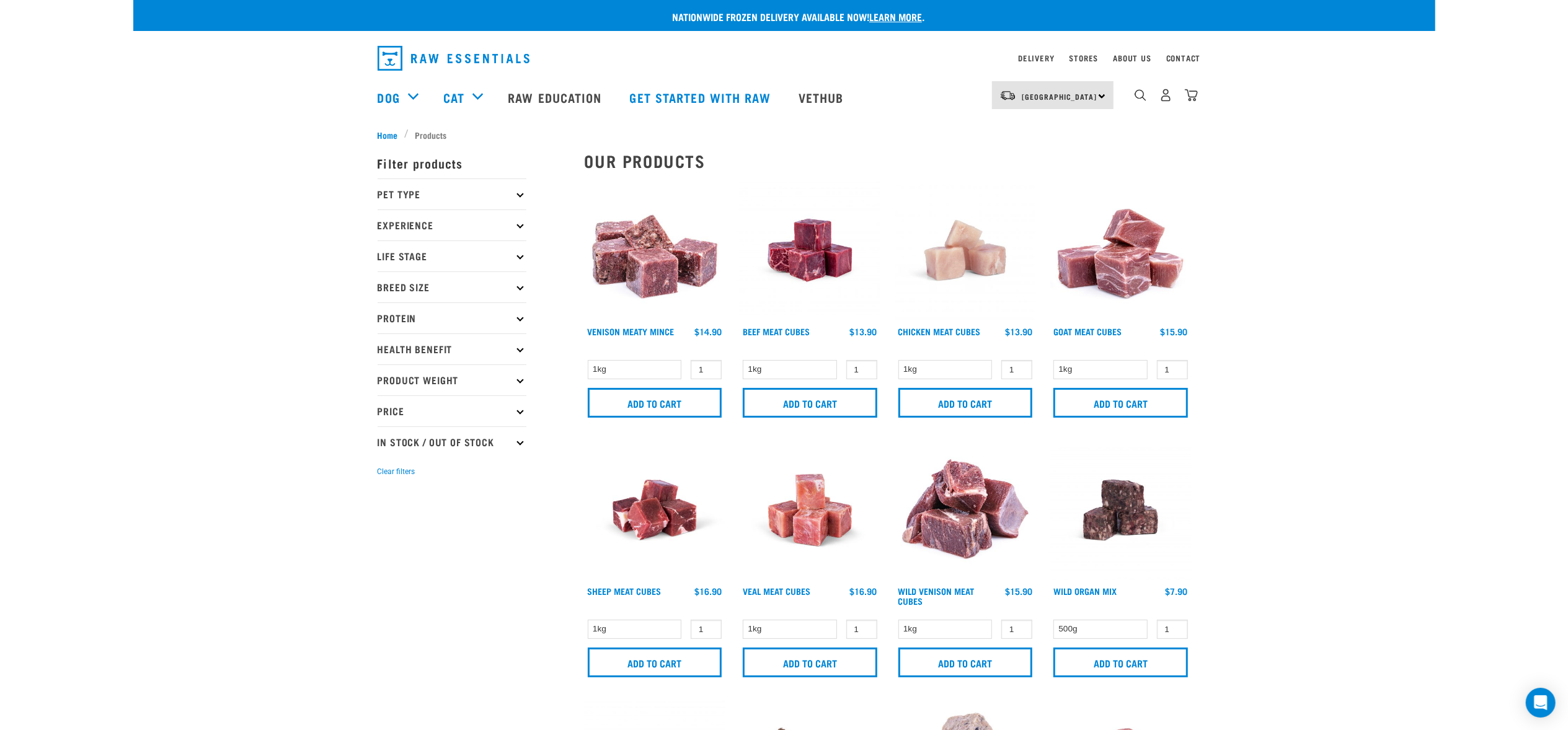click on "Dog" at bounding box center (389, 97) 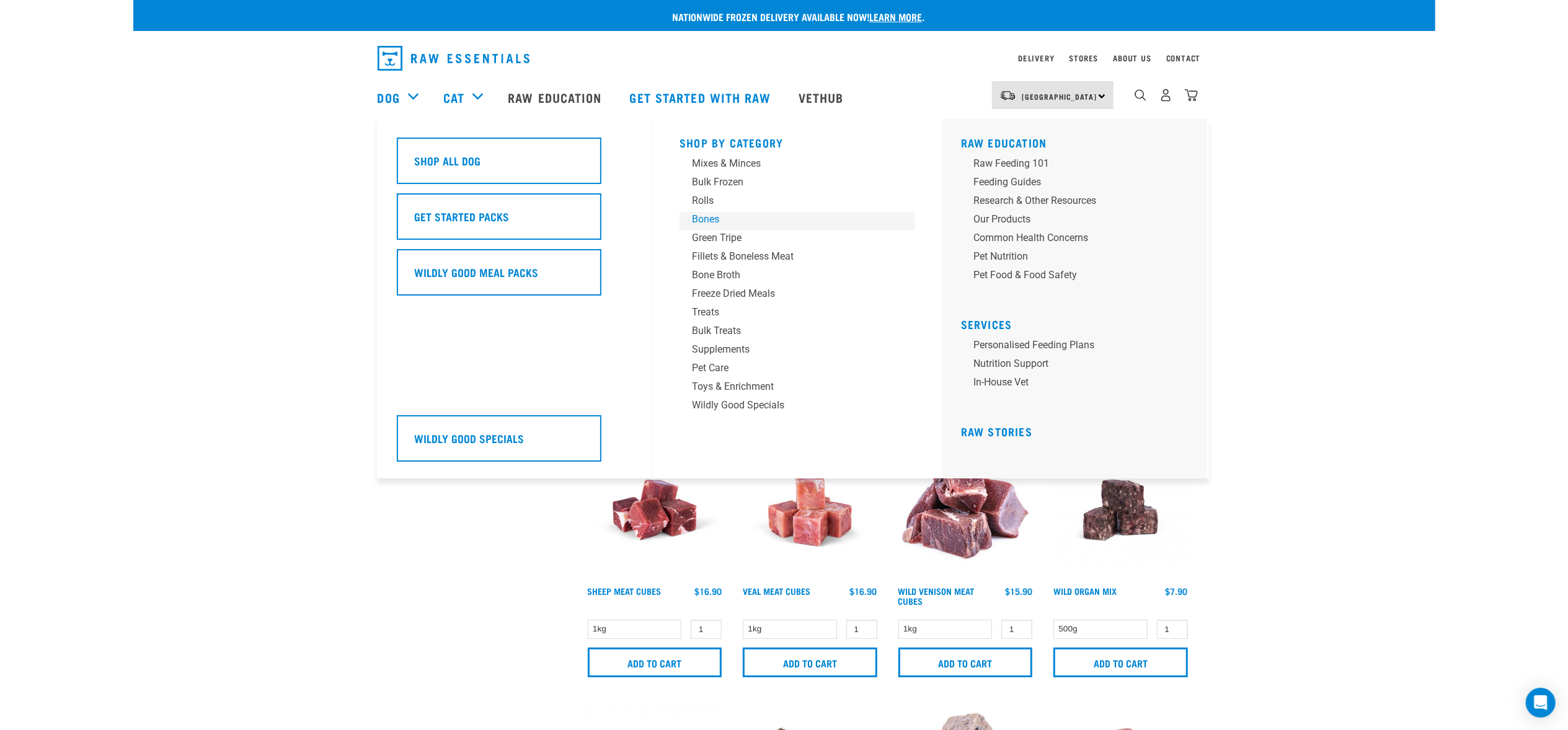 click on "Bones" at bounding box center (789, 219) 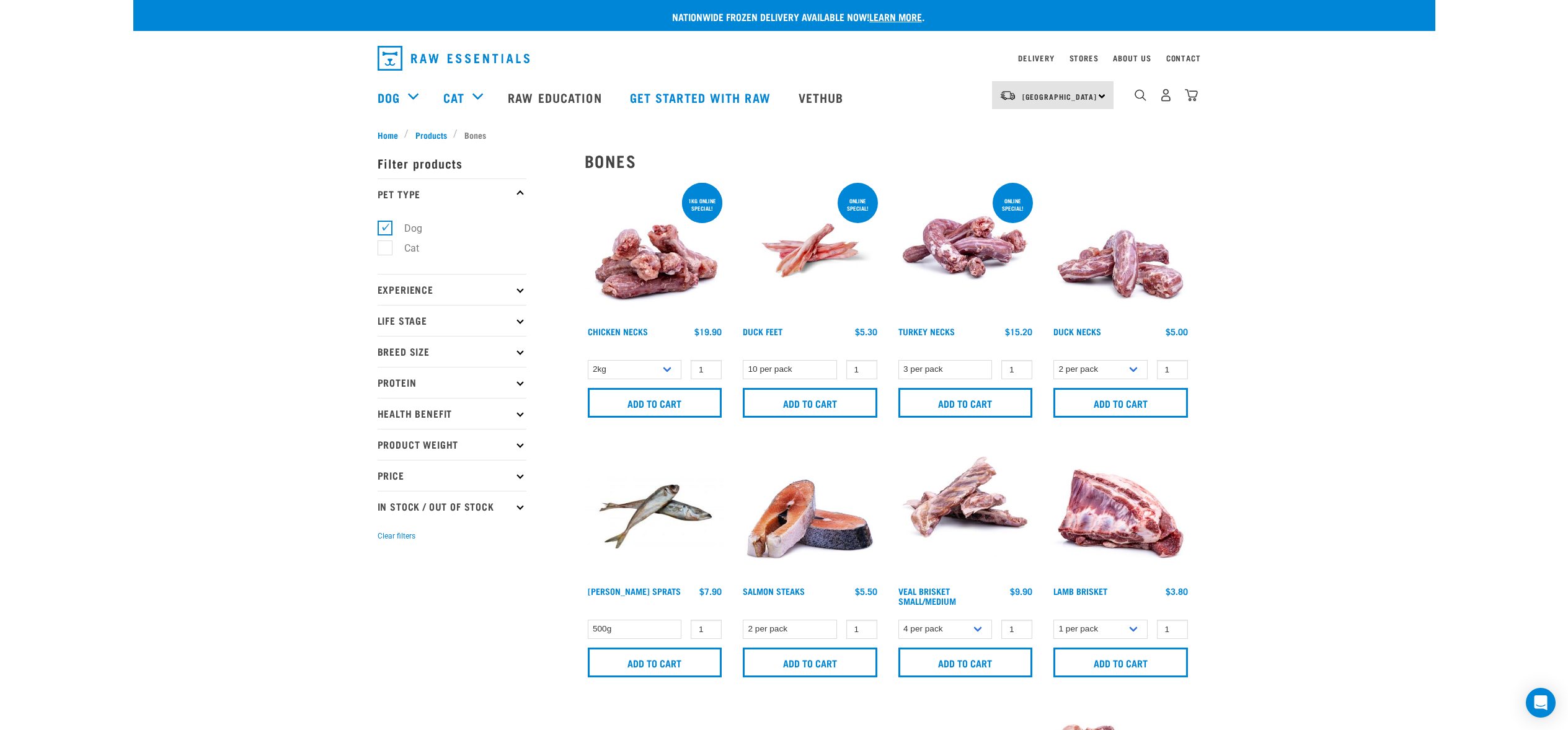 scroll, scrollTop: 0, scrollLeft: 0, axis: both 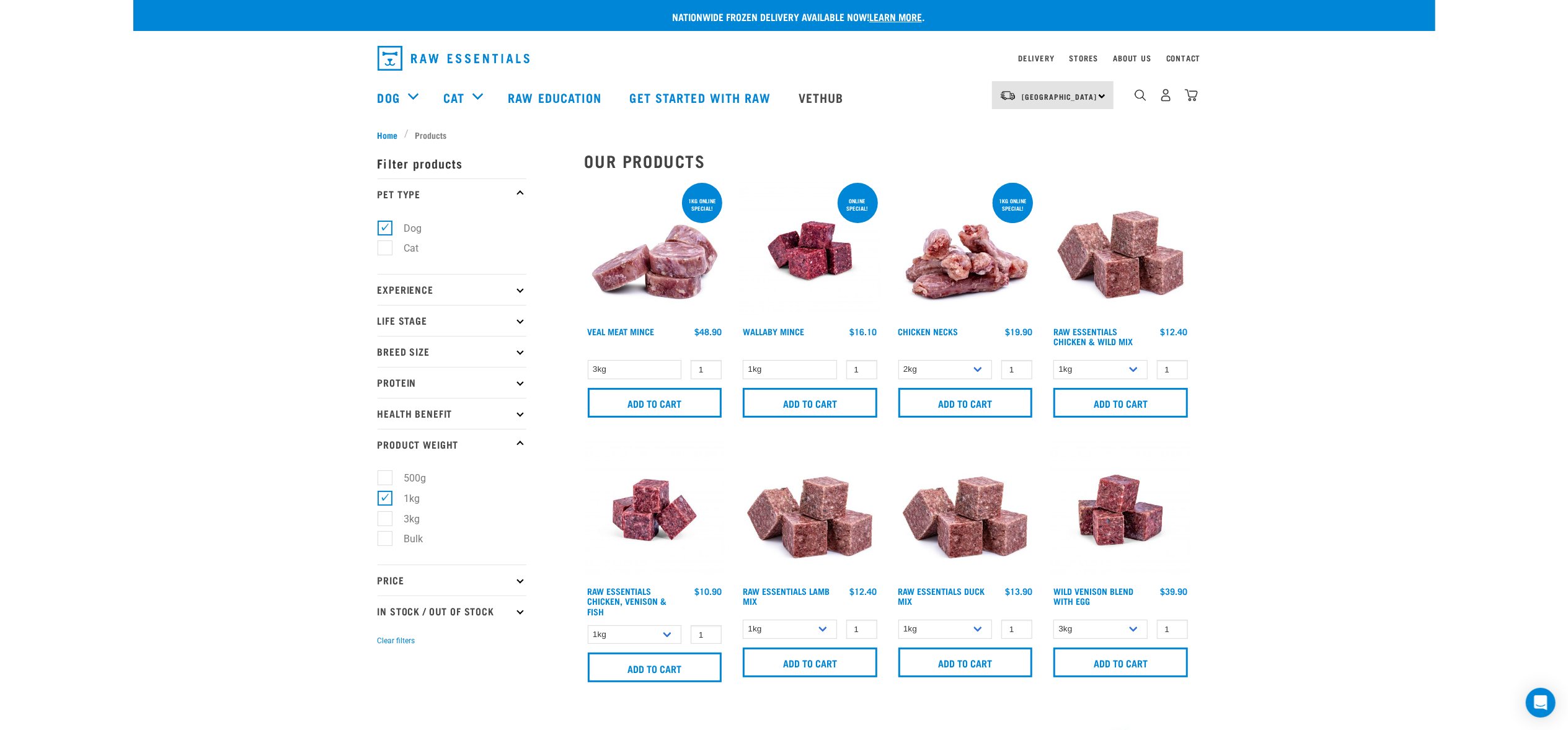click on "Raw Education" at bounding box center [556, 97] 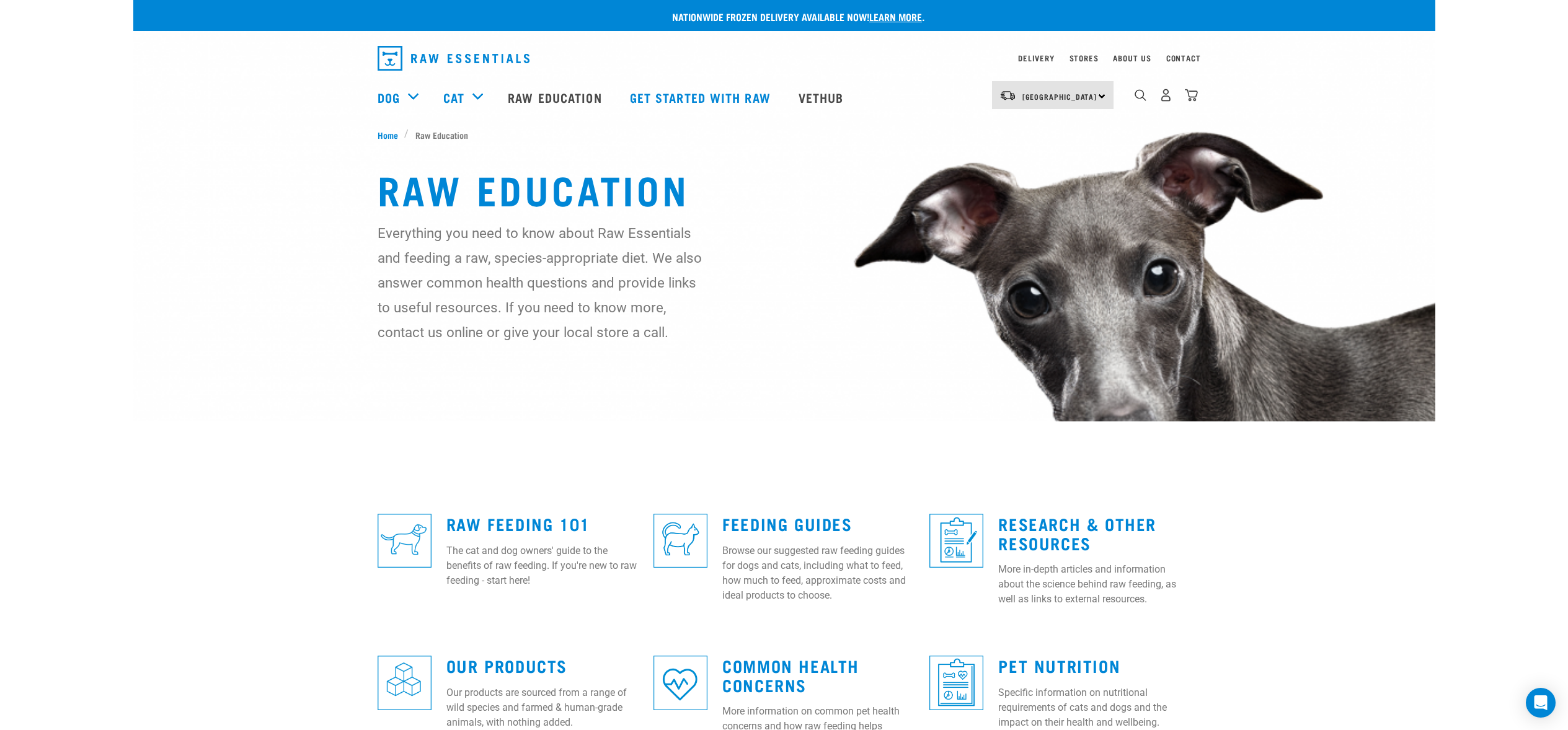 scroll, scrollTop: 0, scrollLeft: 0, axis: both 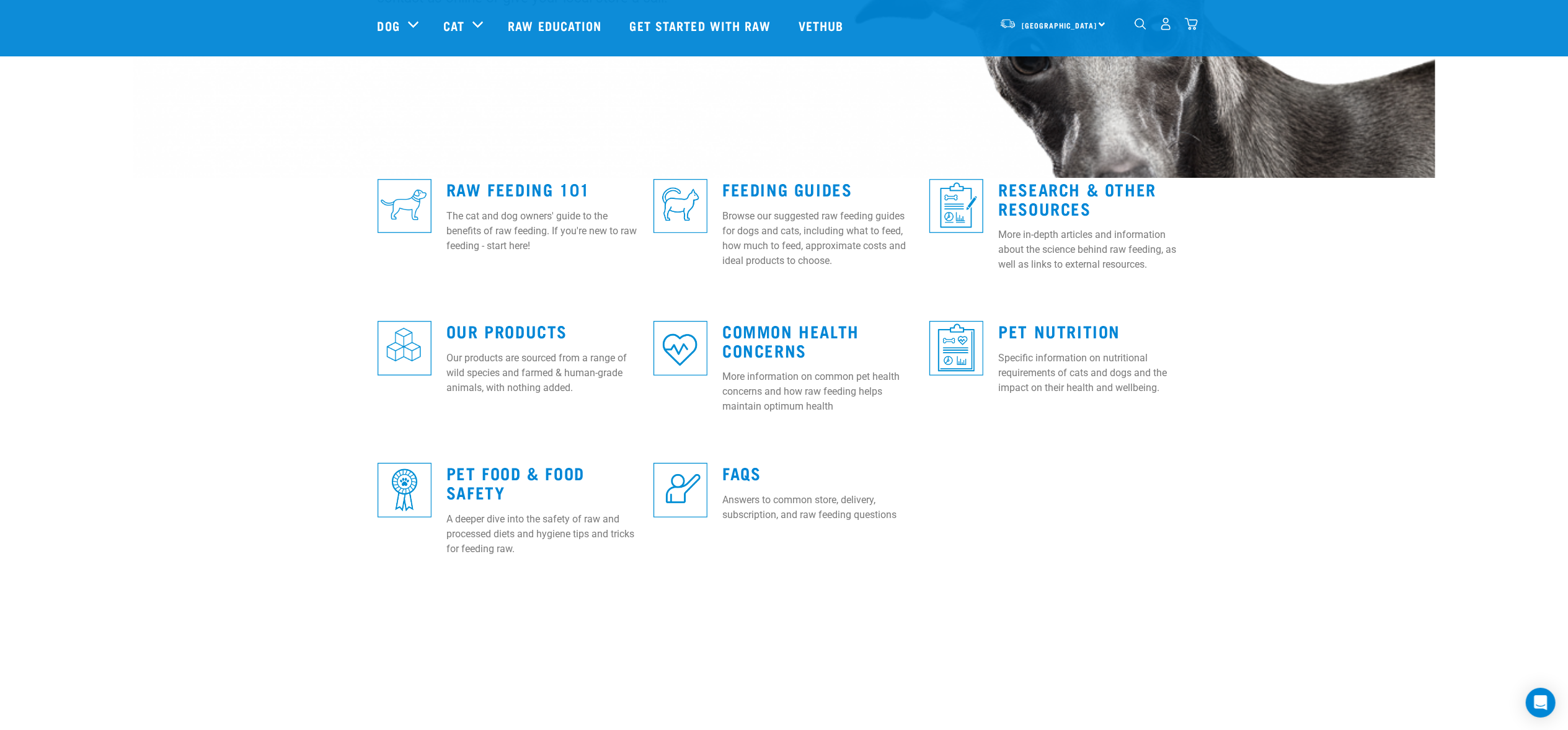 click on "Feeding Guides" at bounding box center [787, 188] 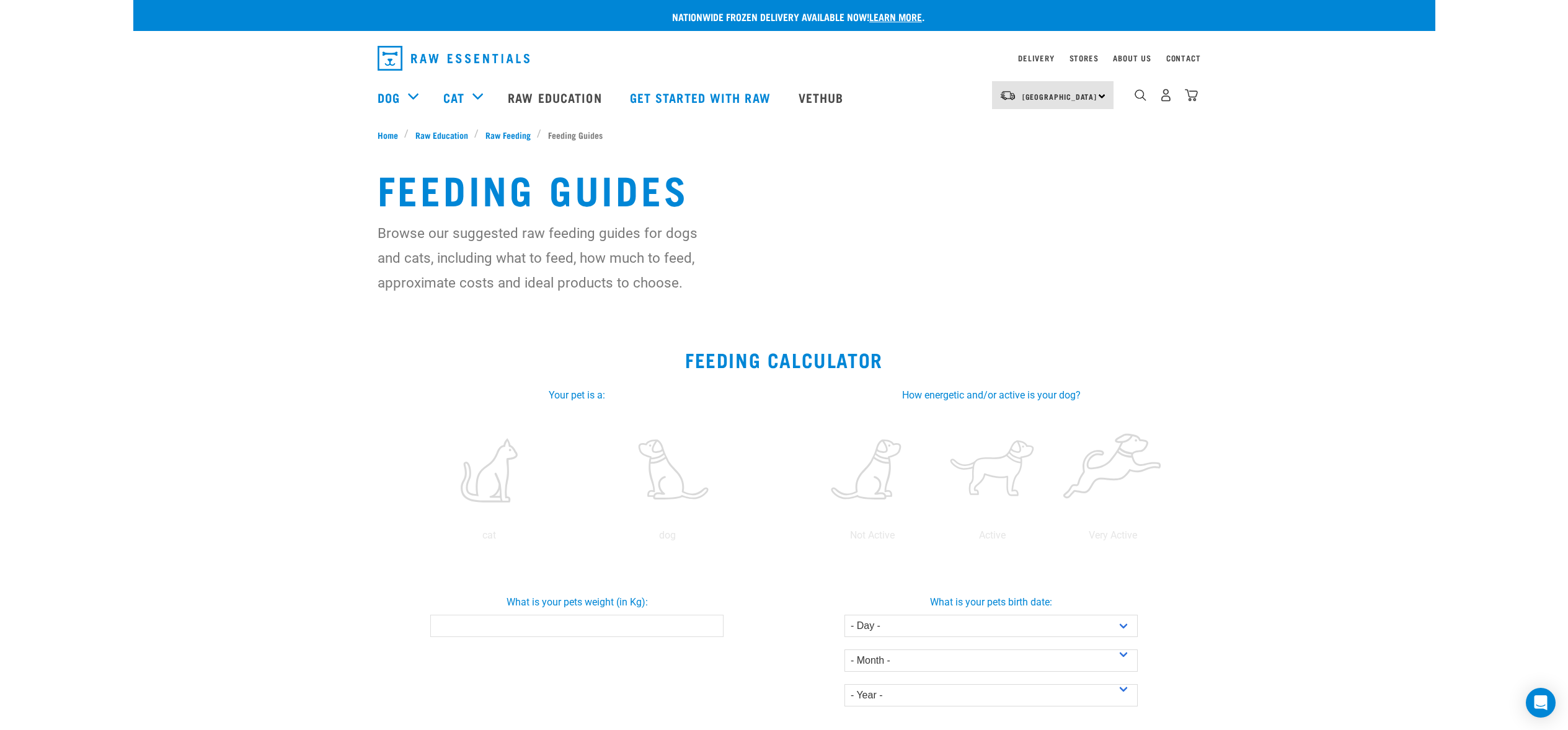 scroll, scrollTop: 0, scrollLeft: 0, axis: both 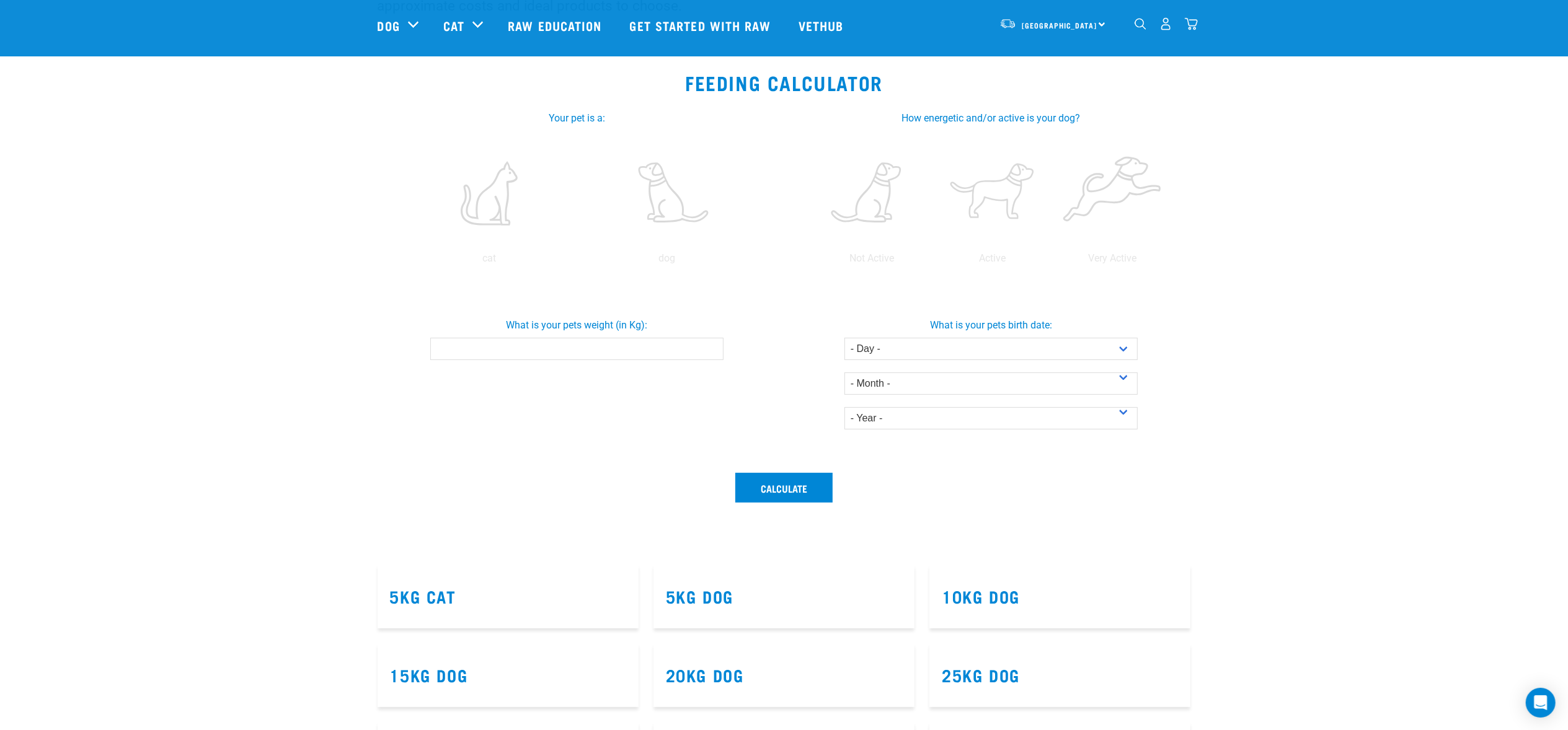click on "What is your pets weight (in Kg):" at bounding box center [577, 349] 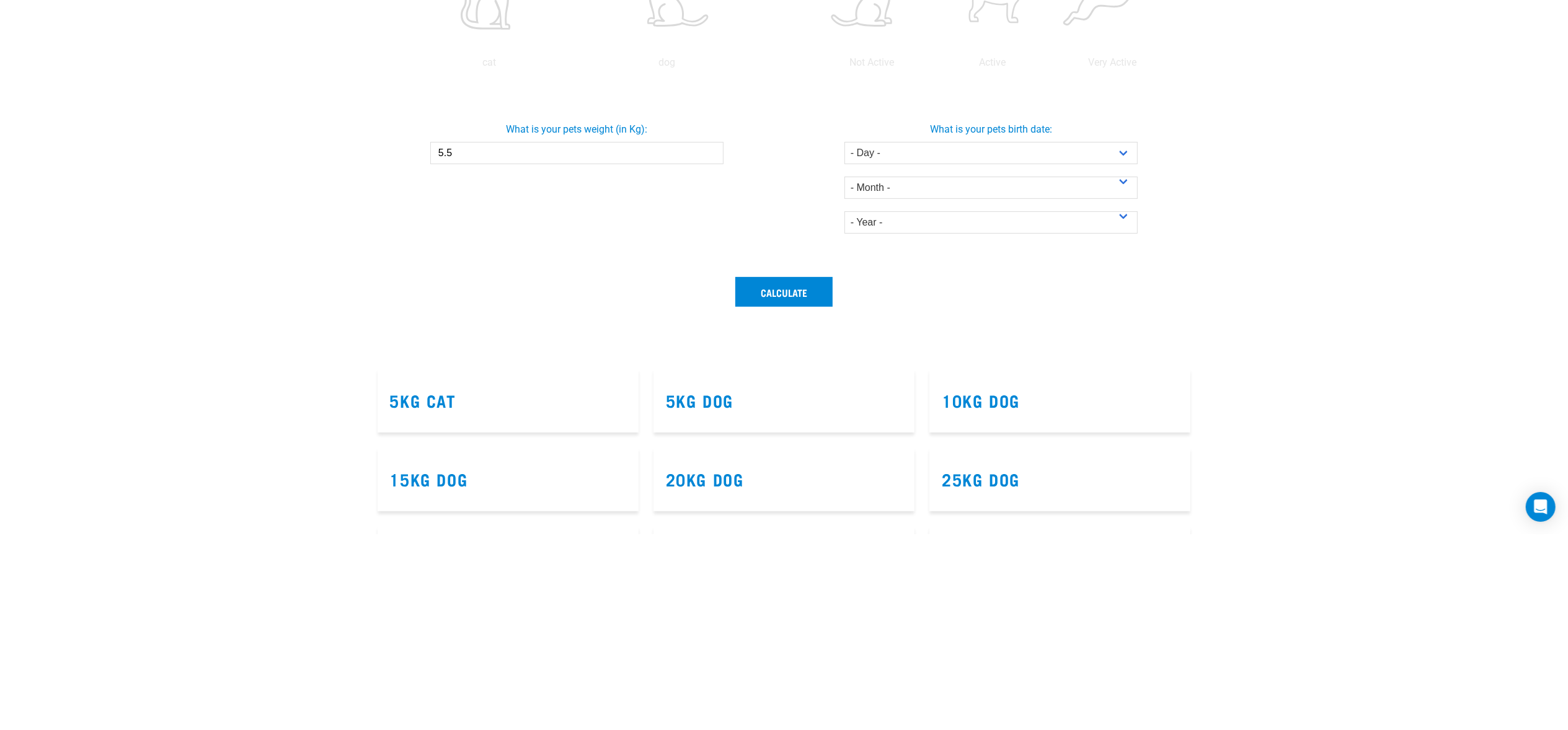 type on "5.5" 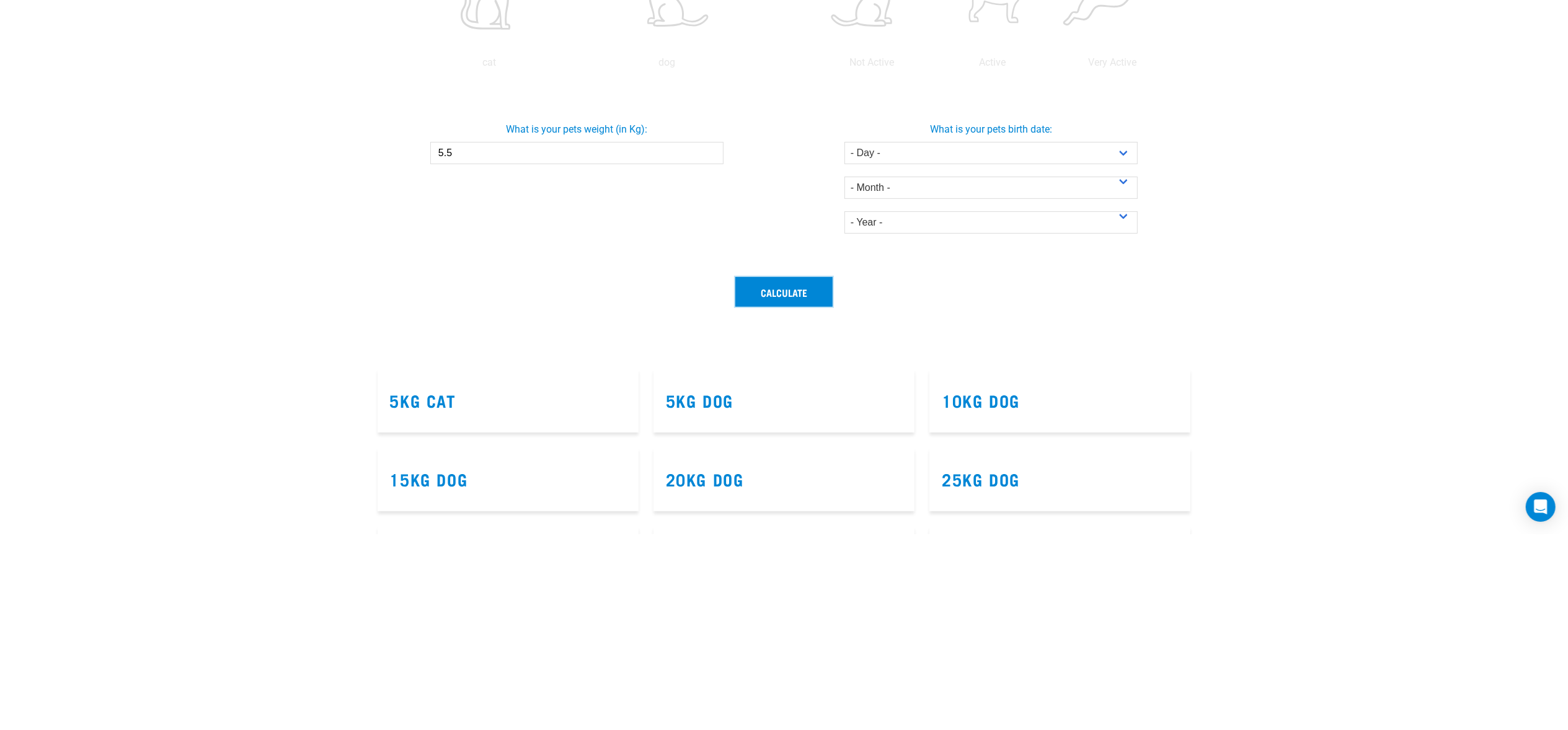 click on "Calculate" at bounding box center (784, 488) 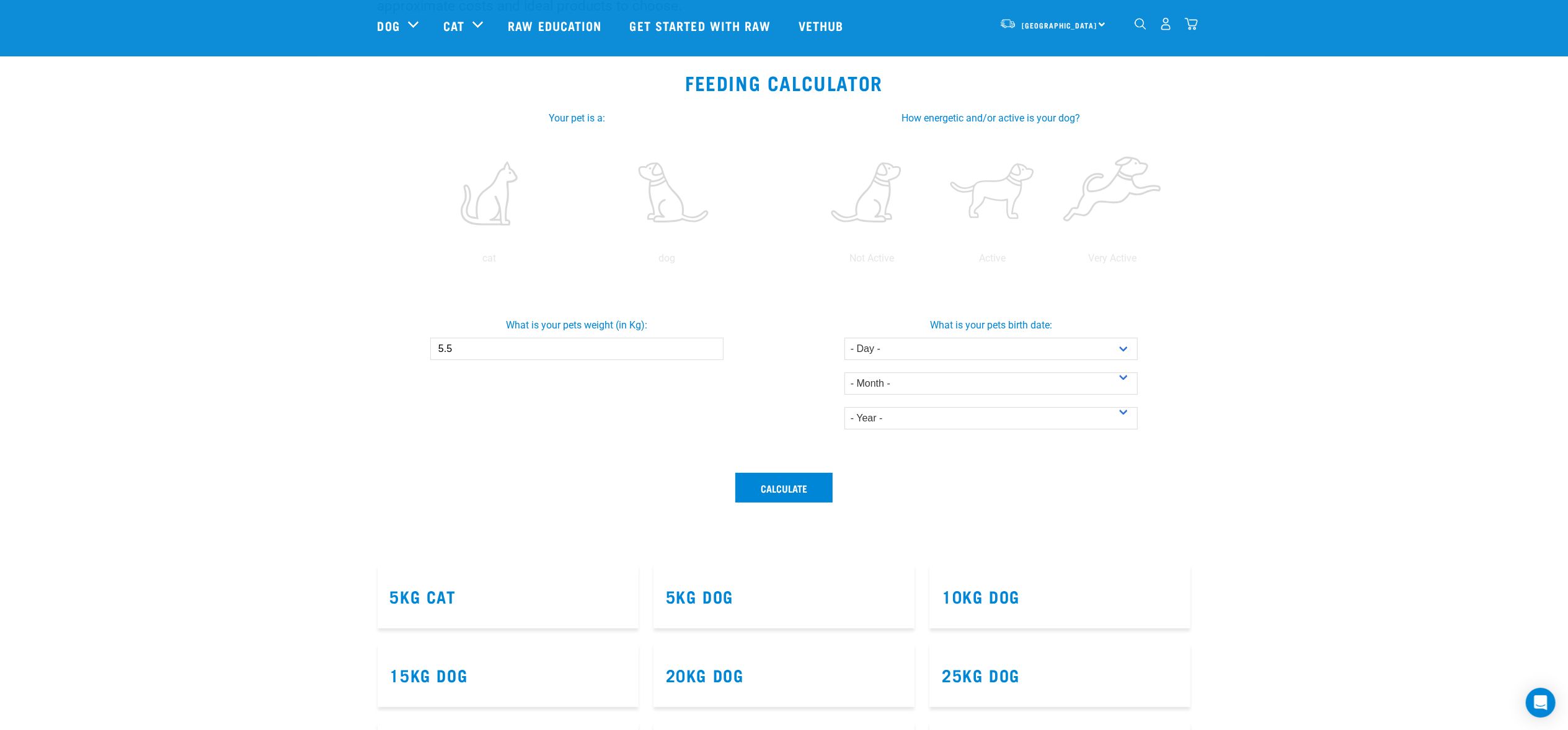 click at bounding box center [667, 193] 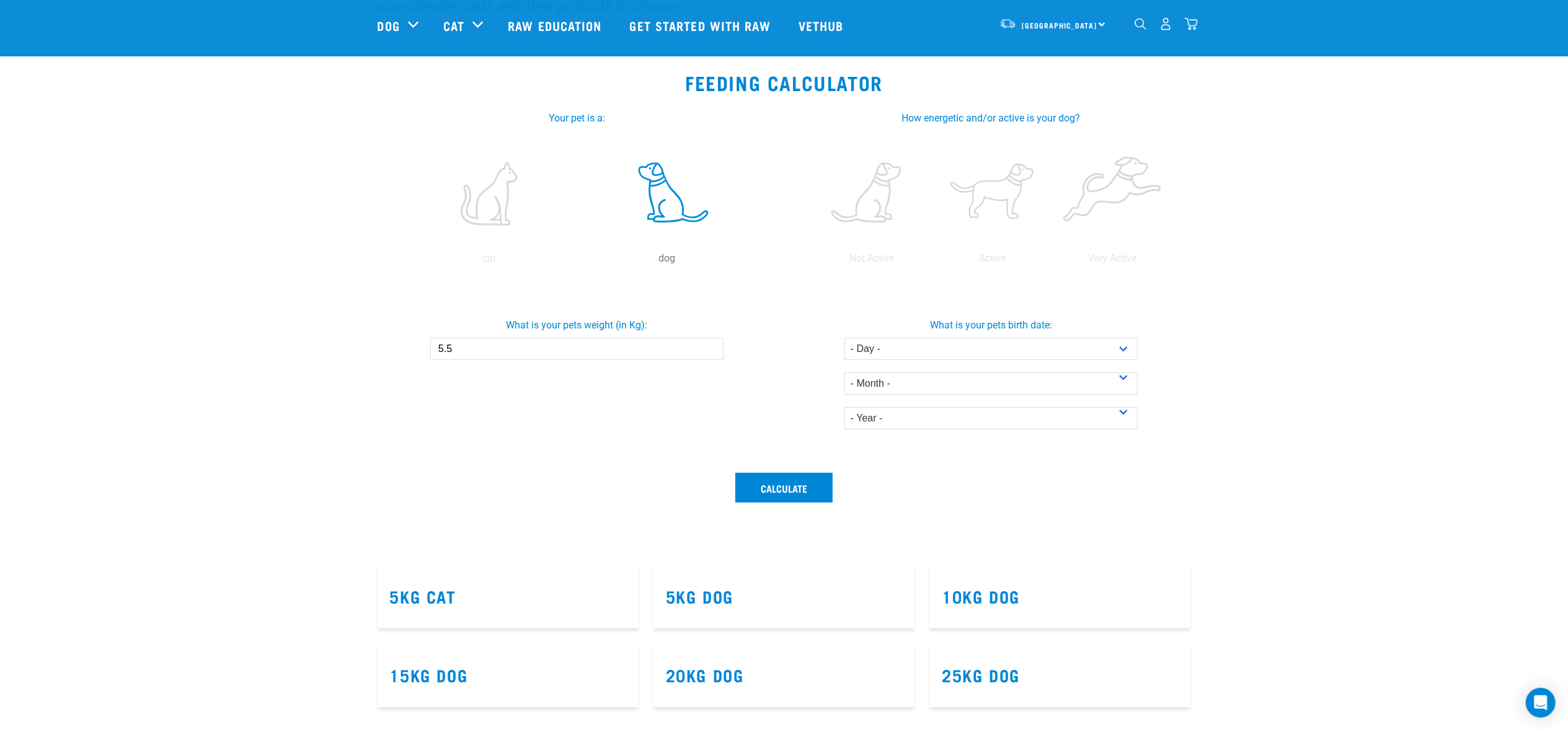 click at bounding box center [993, 193] 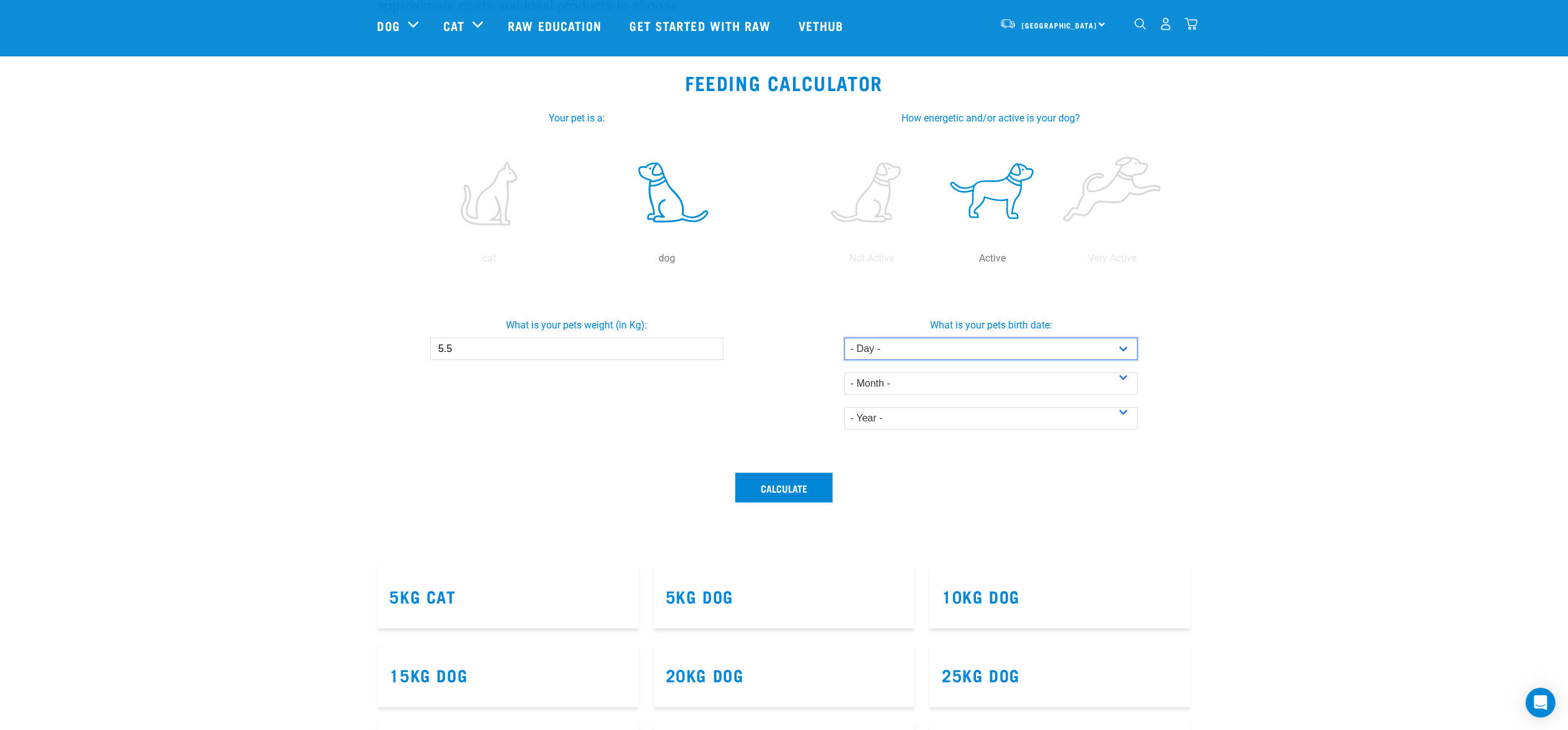 click on "- Day -
1
2
3
4
5
6
7
8
9
10
11
12
13 14 15 16 17 18 19 20 21 22 23 24 25 26 27" at bounding box center (991, 349) 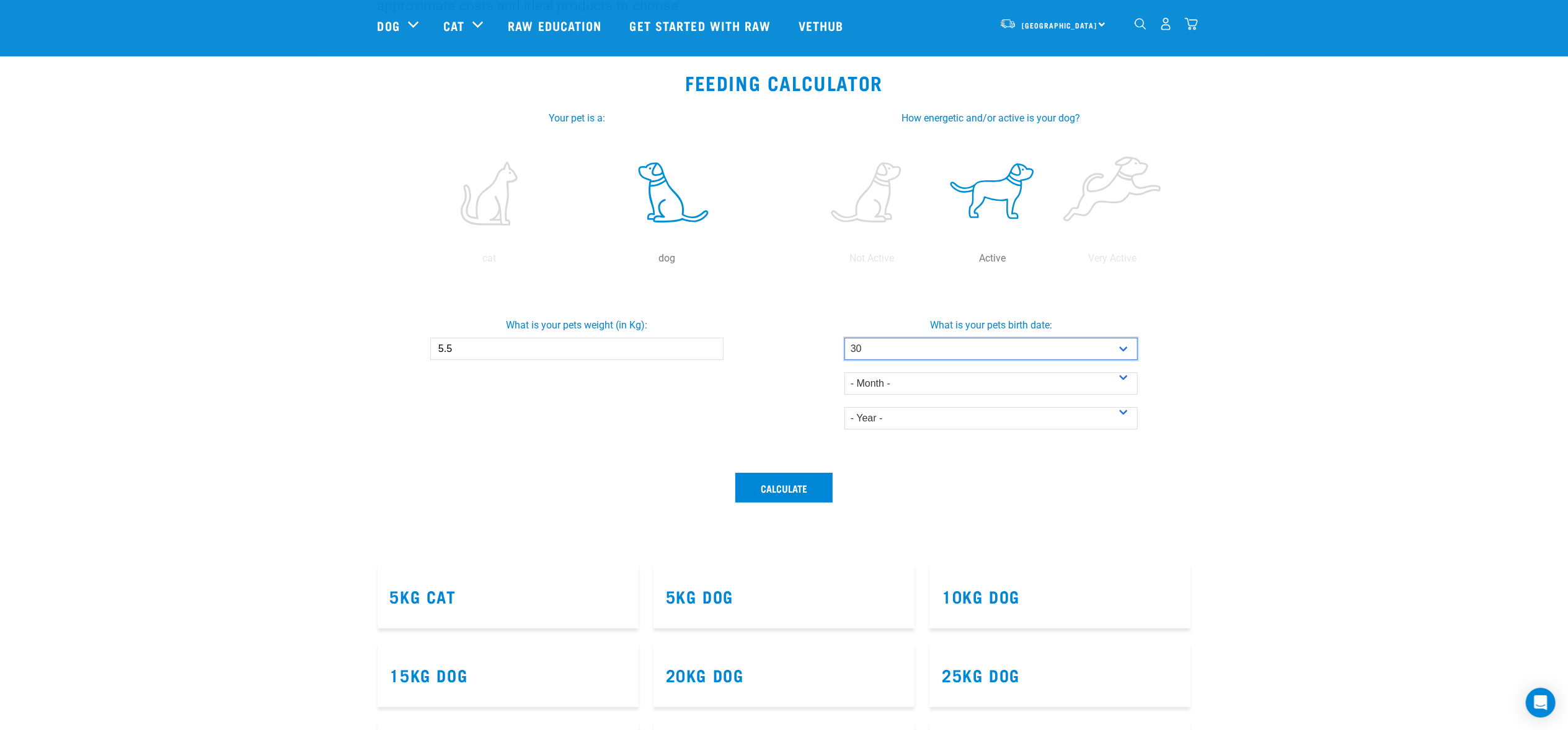 click on "- Day -
1
2
3
4
5
6
7
8
9
10
11
12
13 14 15 16 17 18 19 20 21 22 23 24 25 26 27" at bounding box center (991, 349) 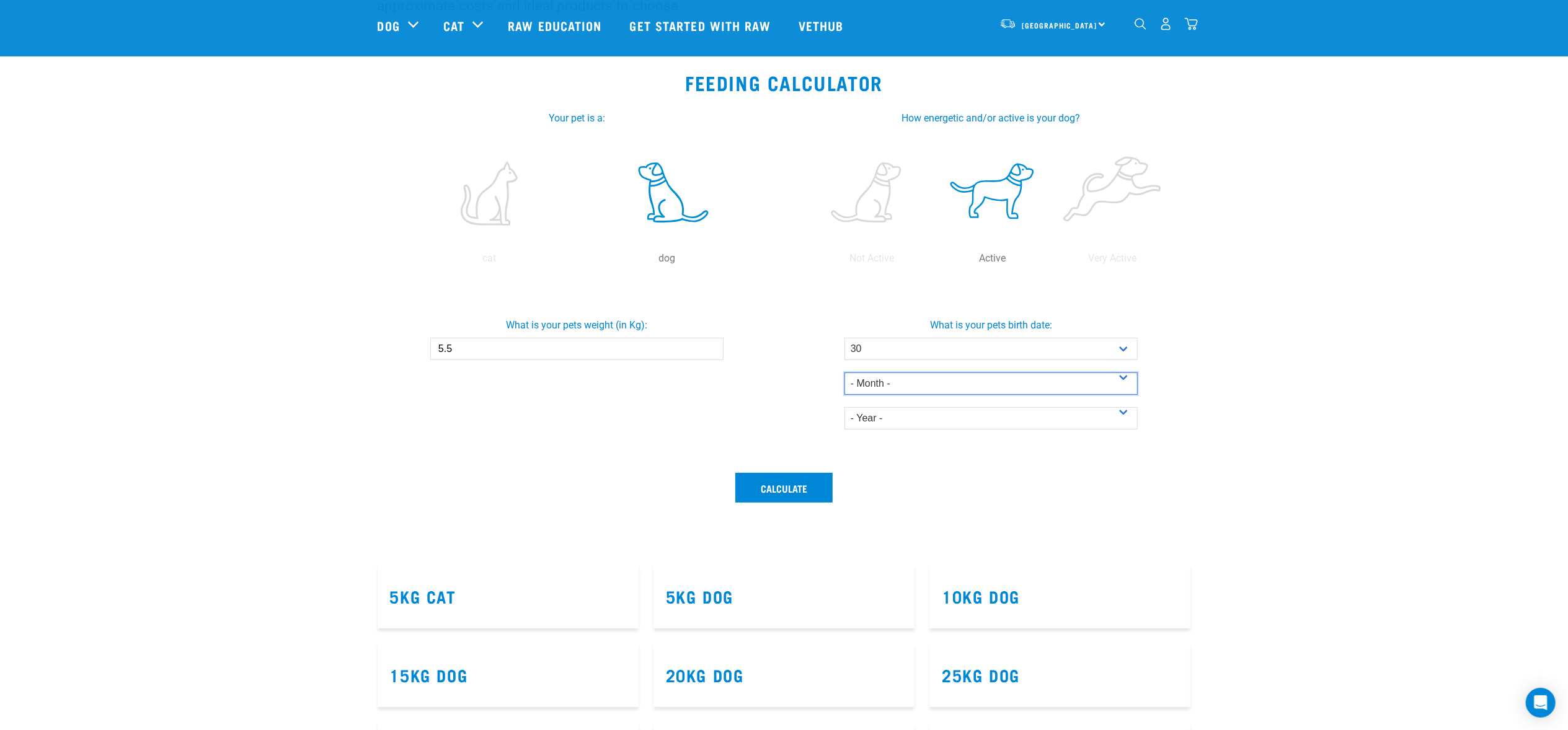 click on "- Month -
January
February
March
April
May
June
July
August September October November December" at bounding box center (991, 384) 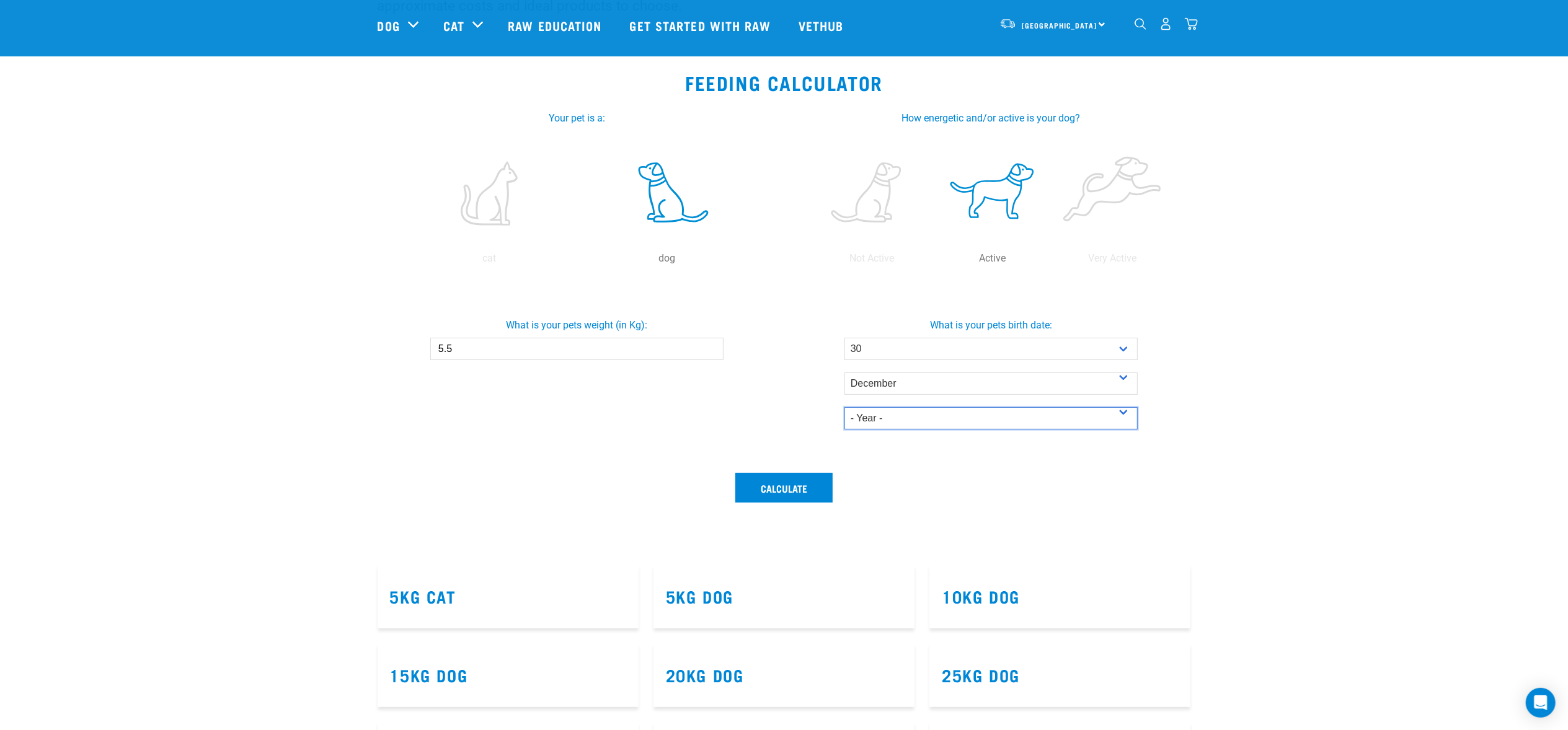 click on "- Year -
2025
2024
2023
2022
2021
2020
2019
2018
2017 2016 2015 2014" at bounding box center (991, 418) 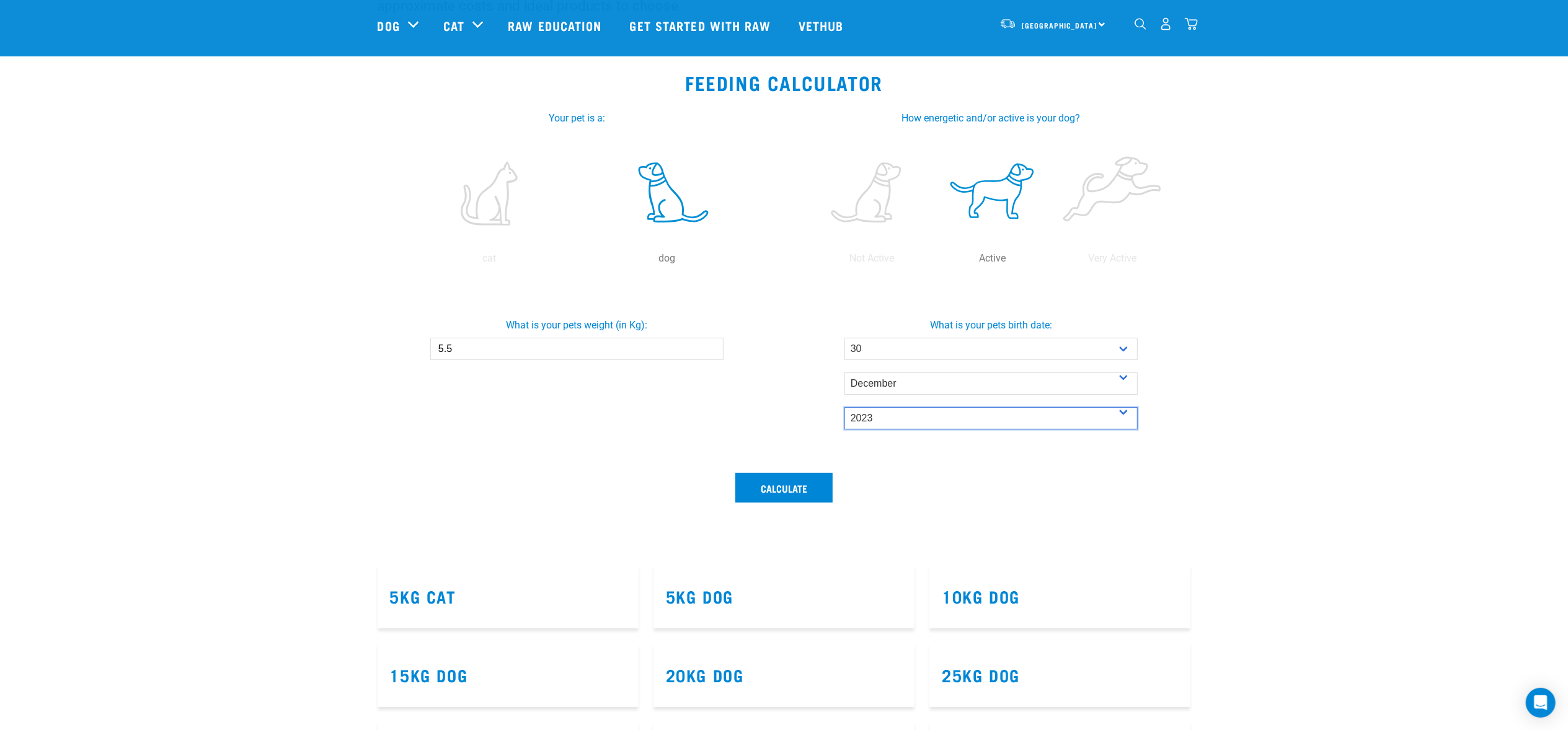 click on "- Year -
2025
2024
2023
2022
2021
2020
2019
2018
2017 2016 2015 2014" at bounding box center (991, 418) 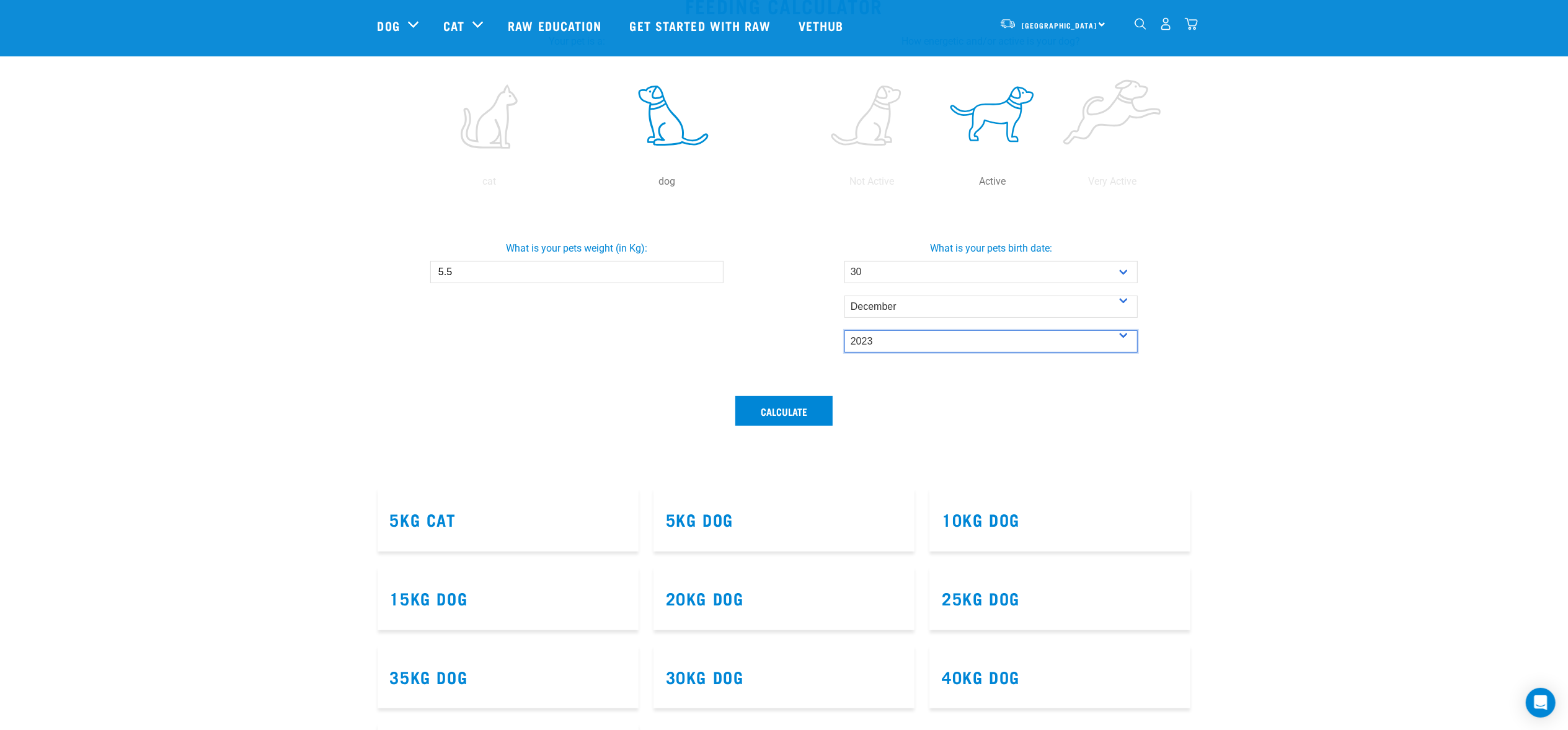 scroll, scrollTop: 264, scrollLeft: 0, axis: vertical 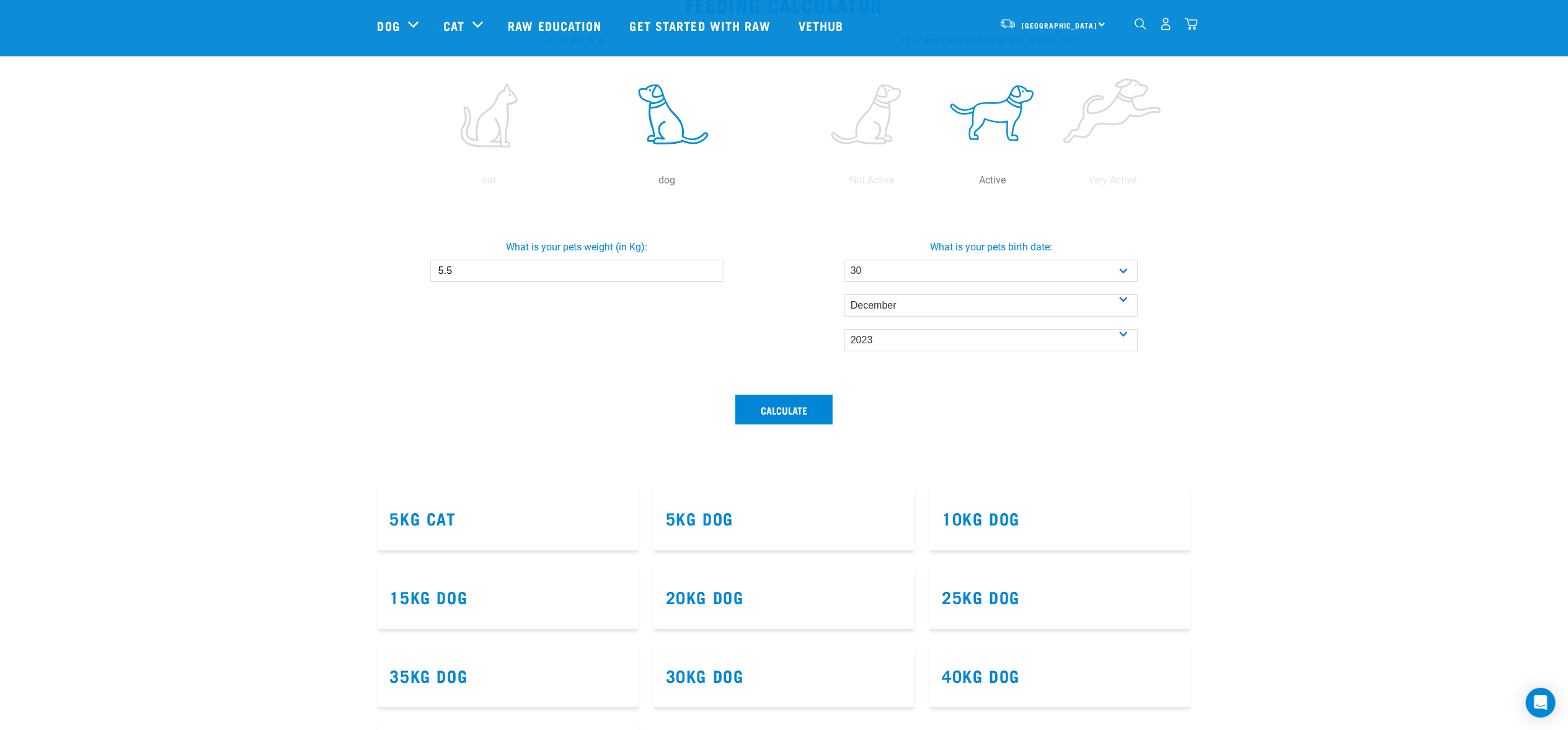 click on "Calculate" at bounding box center [784, 410] 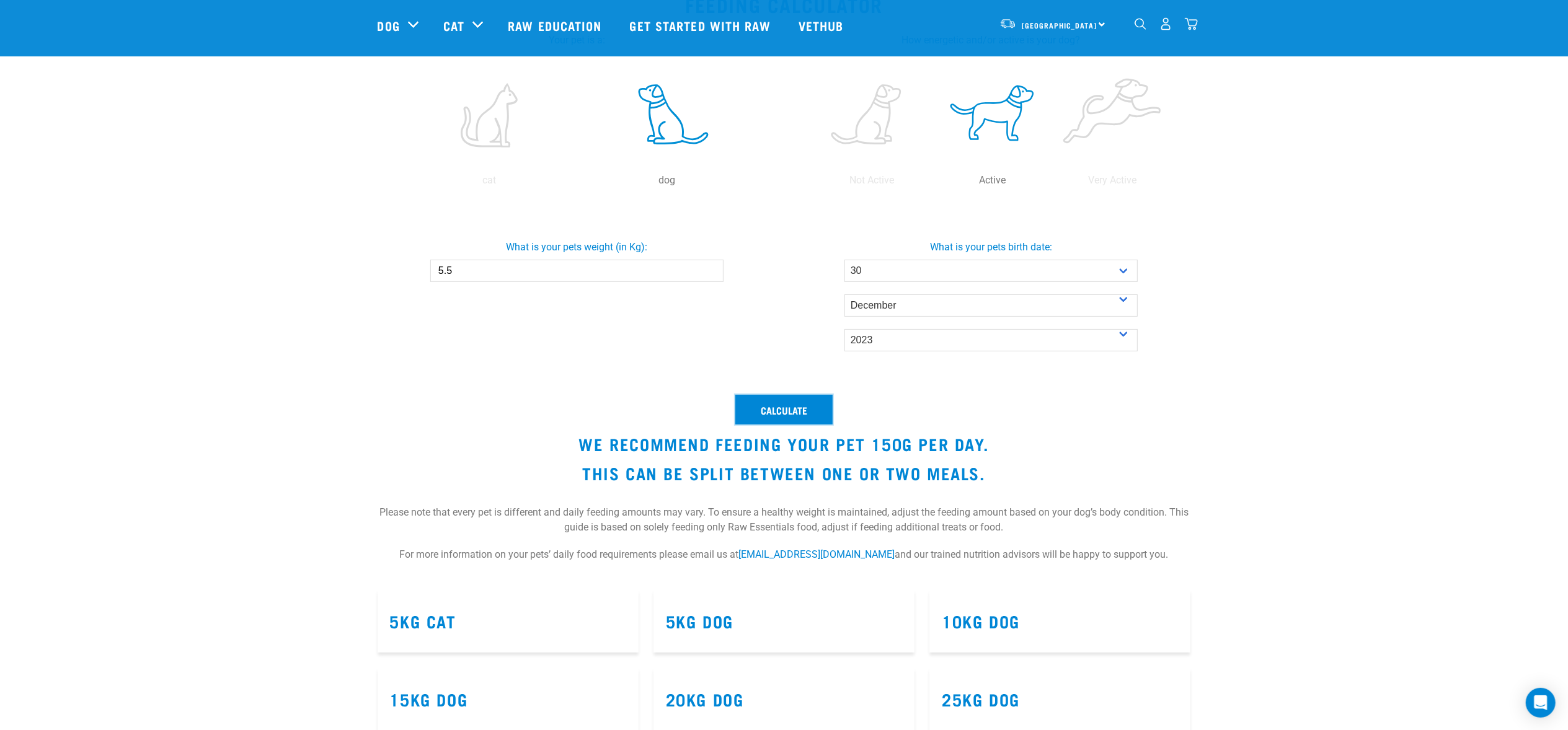 click on "Calculate" at bounding box center [784, 410] 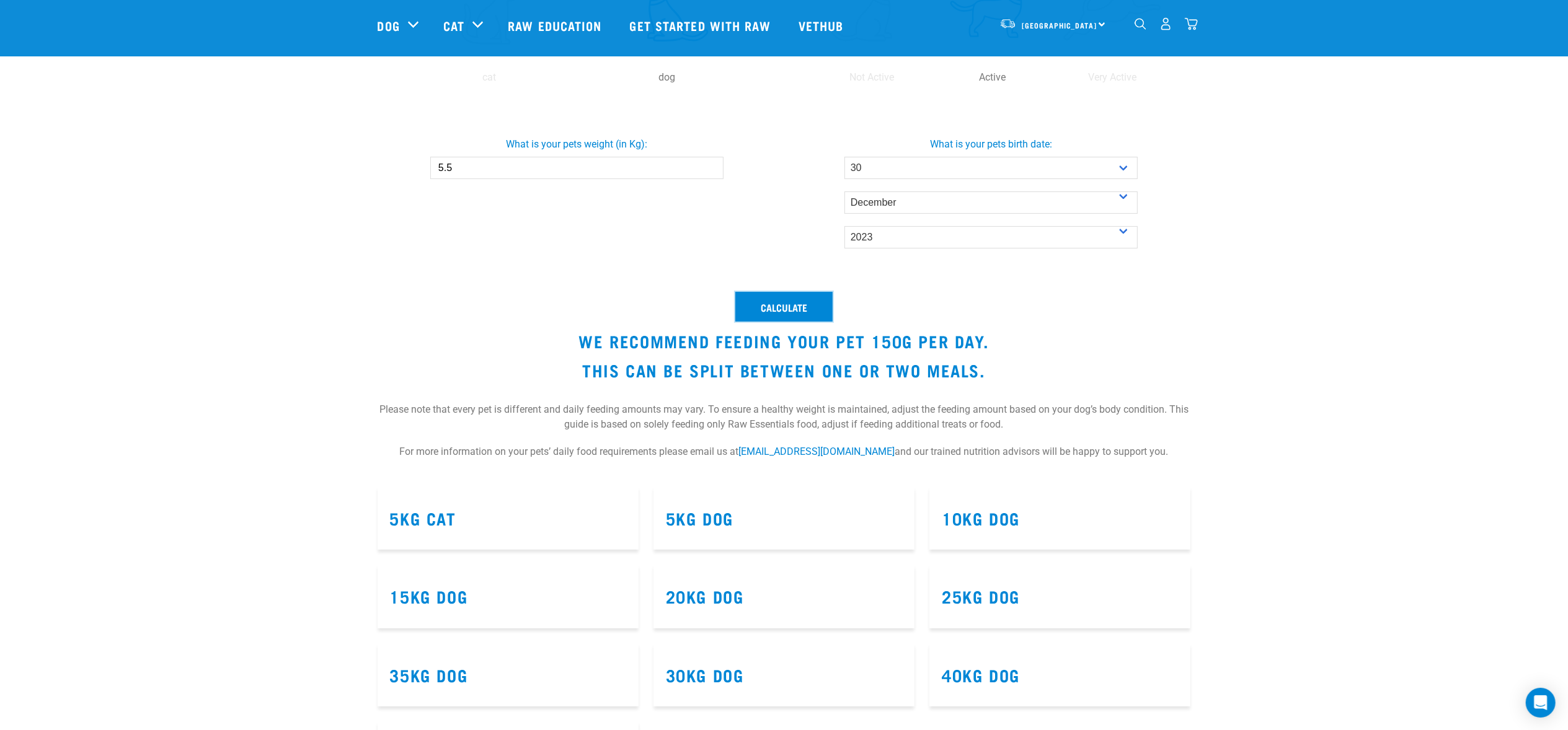 scroll, scrollTop: 369, scrollLeft: 0, axis: vertical 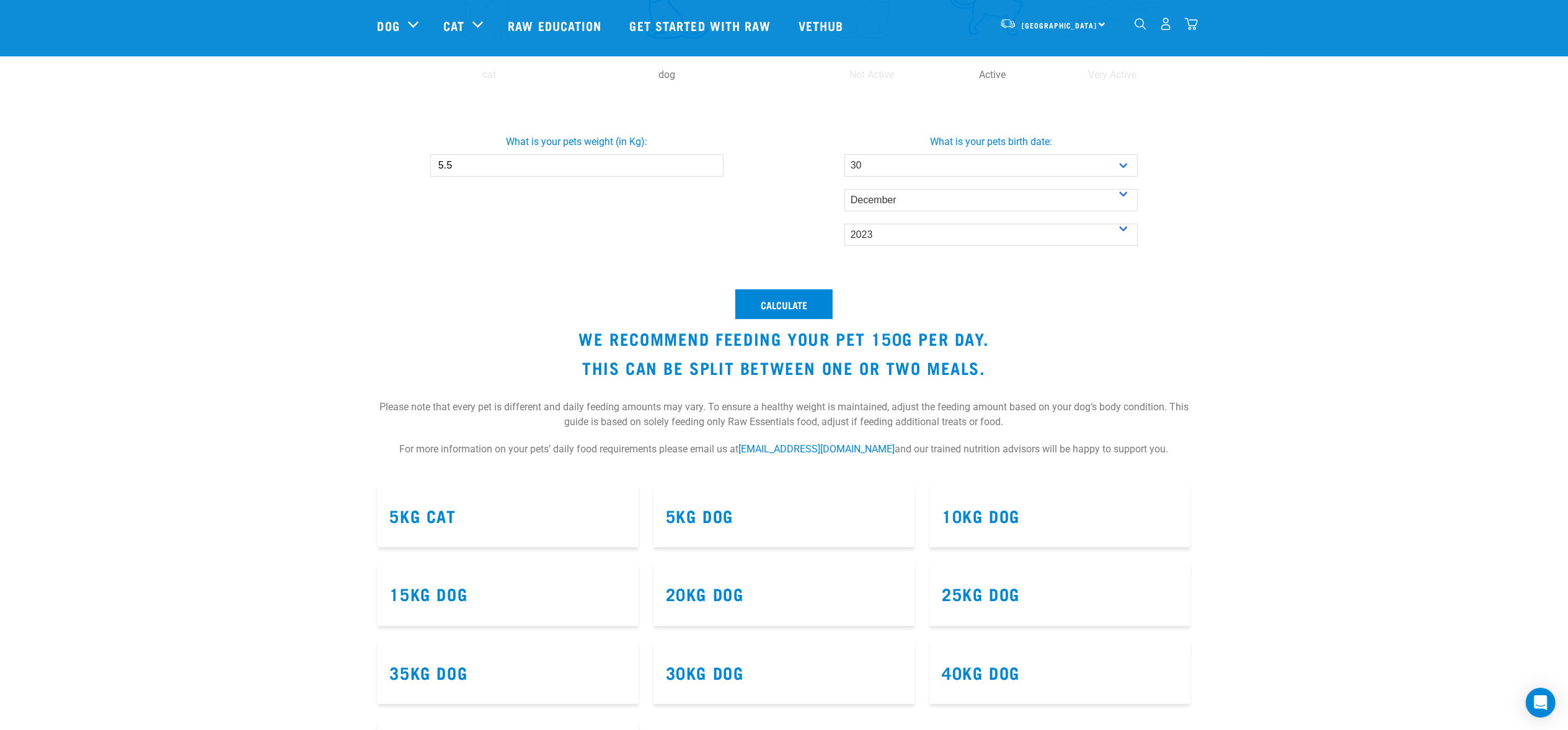click on "5kg Dog" at bounding box center (784, 516) 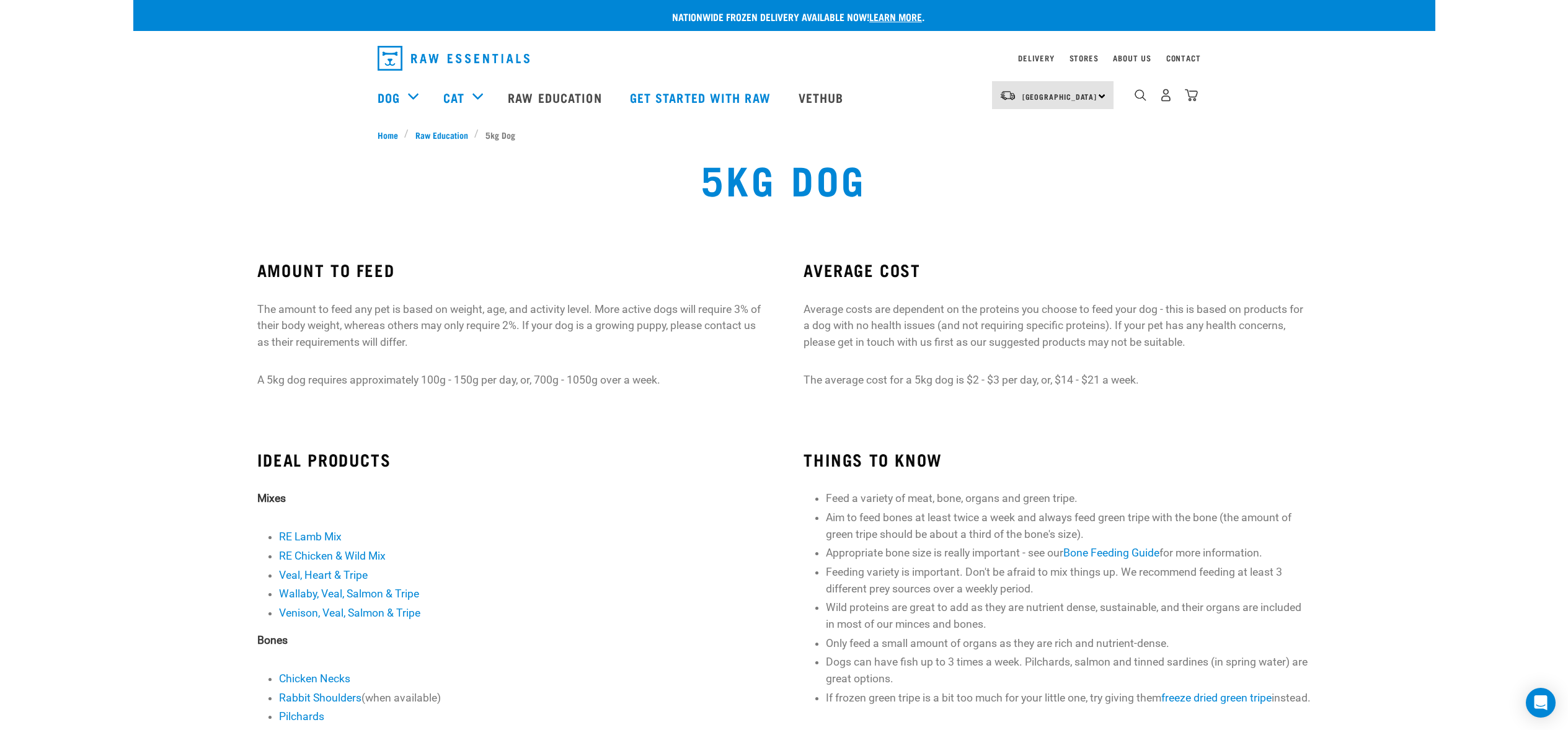 scroll, scrollTop: 0, scrollLeft: 0, axis: both 